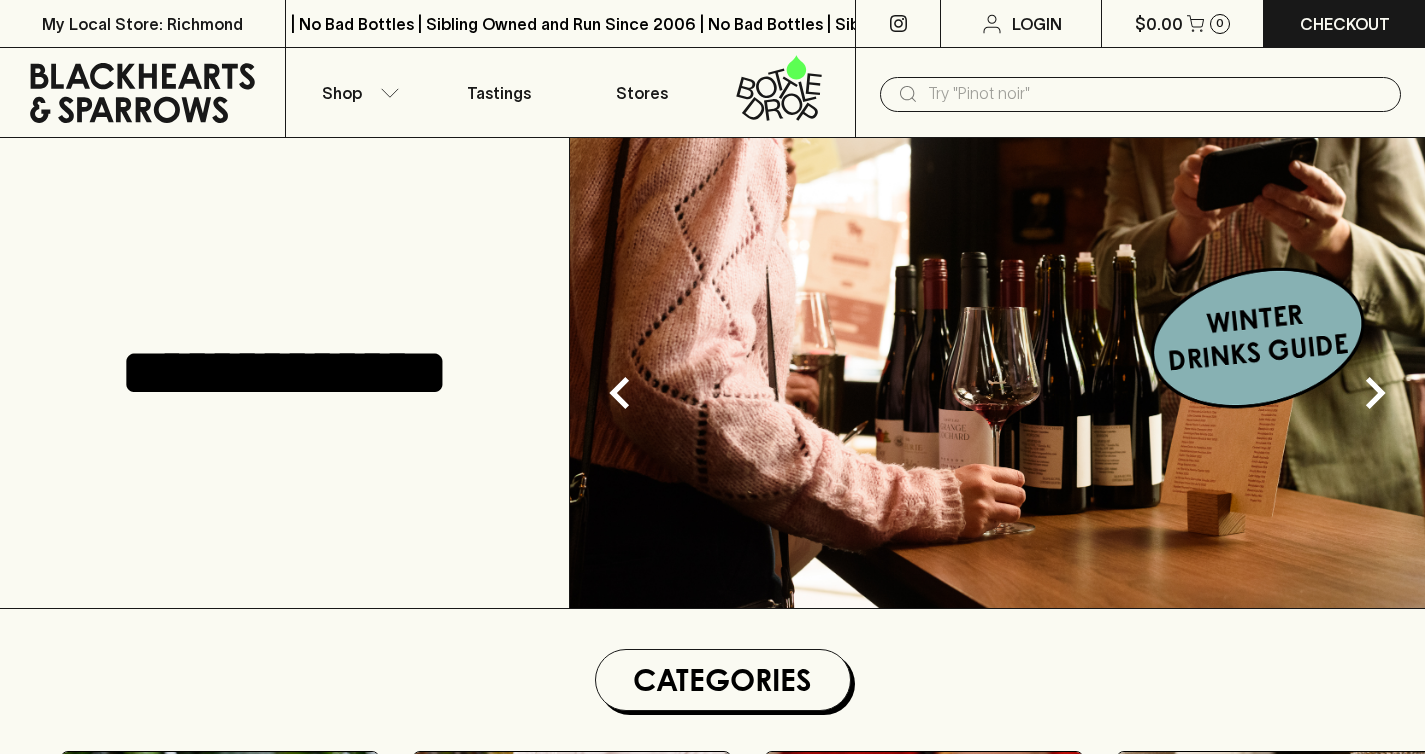 scroll, scrollTop: 0, scrollLeft: 0, axis: both 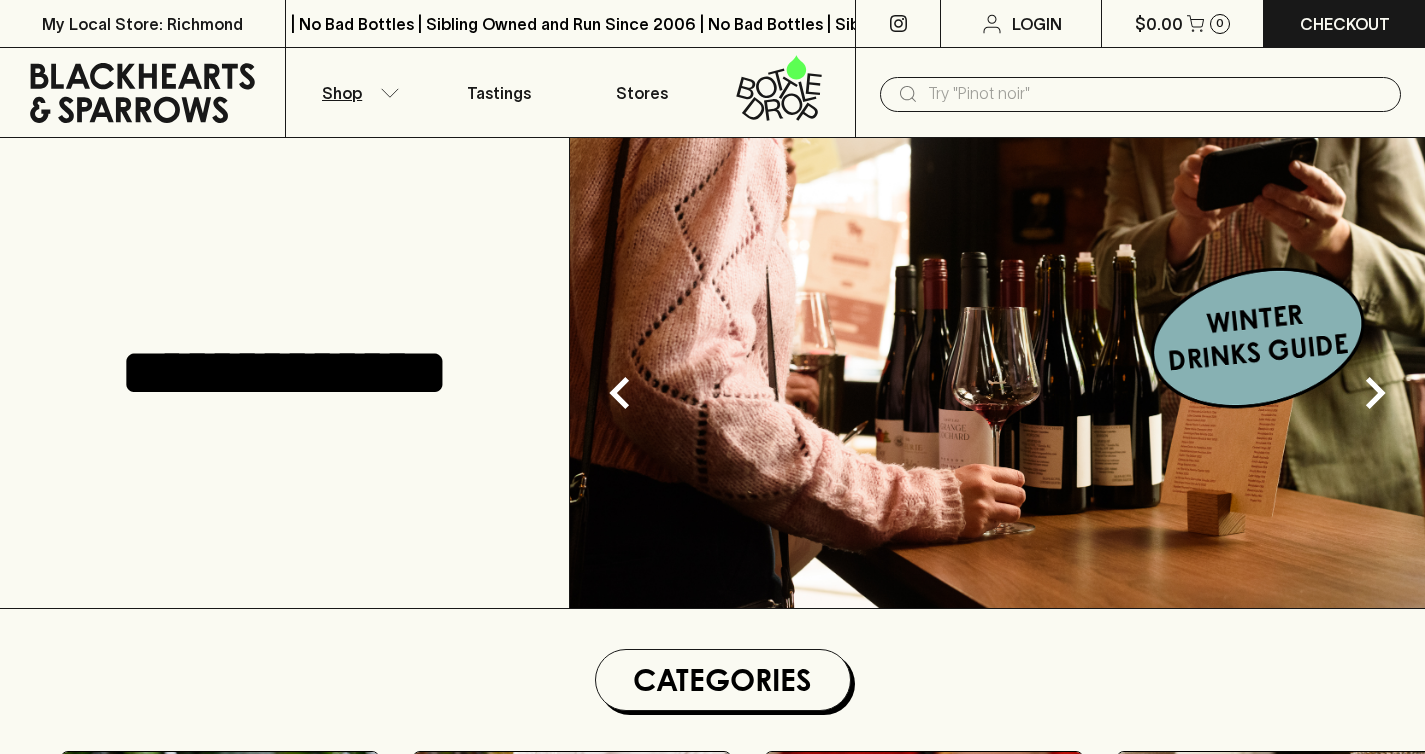 click on "Shop" at bounding box center (357, 92) 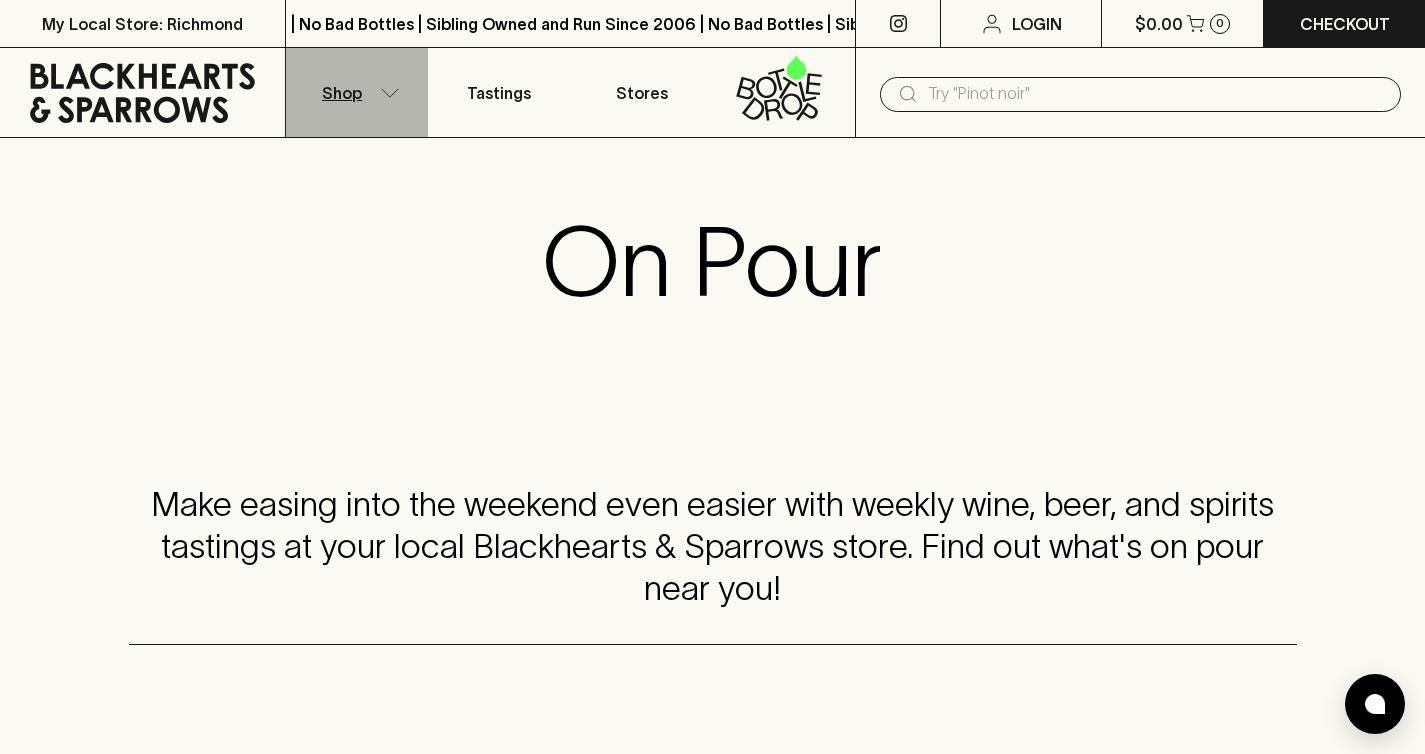 click 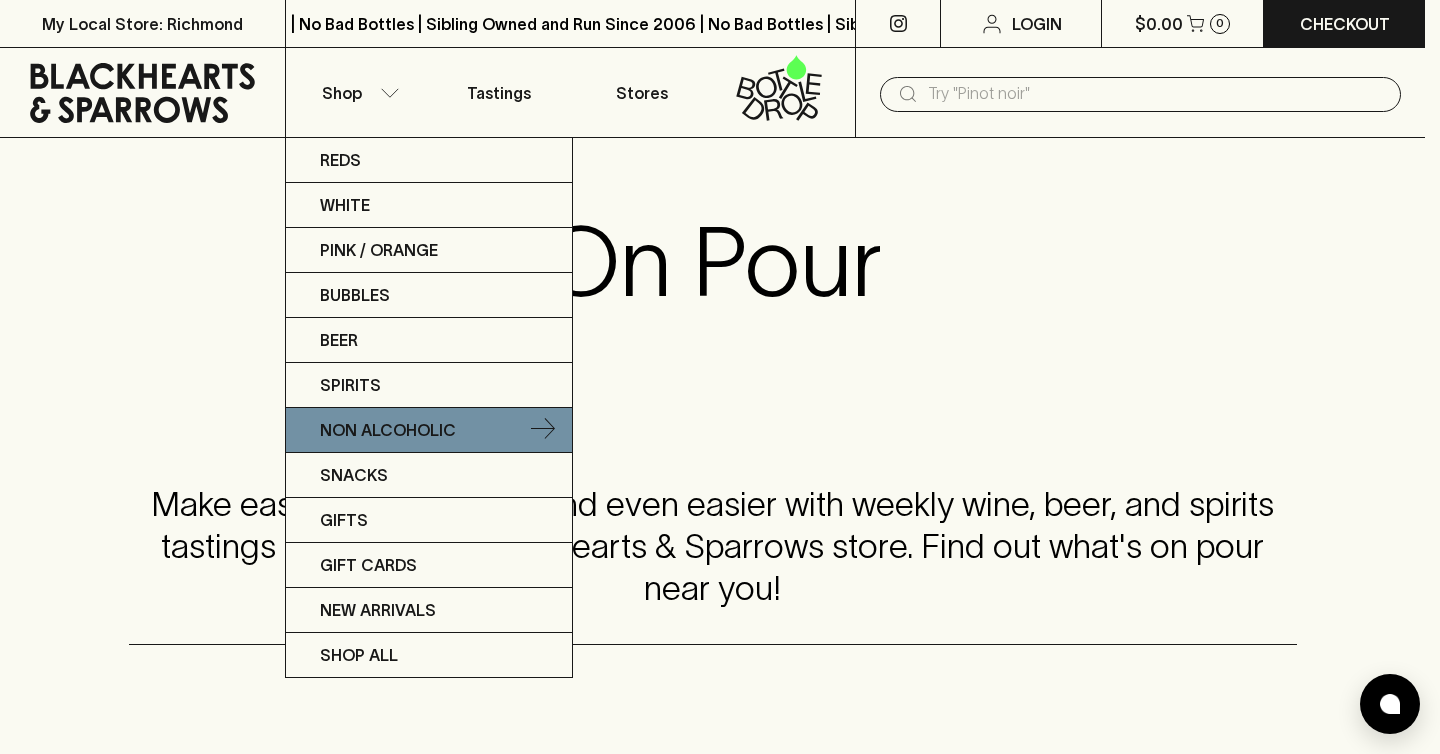 click on "Non Alcoholic" at bounding box center (388, 430) 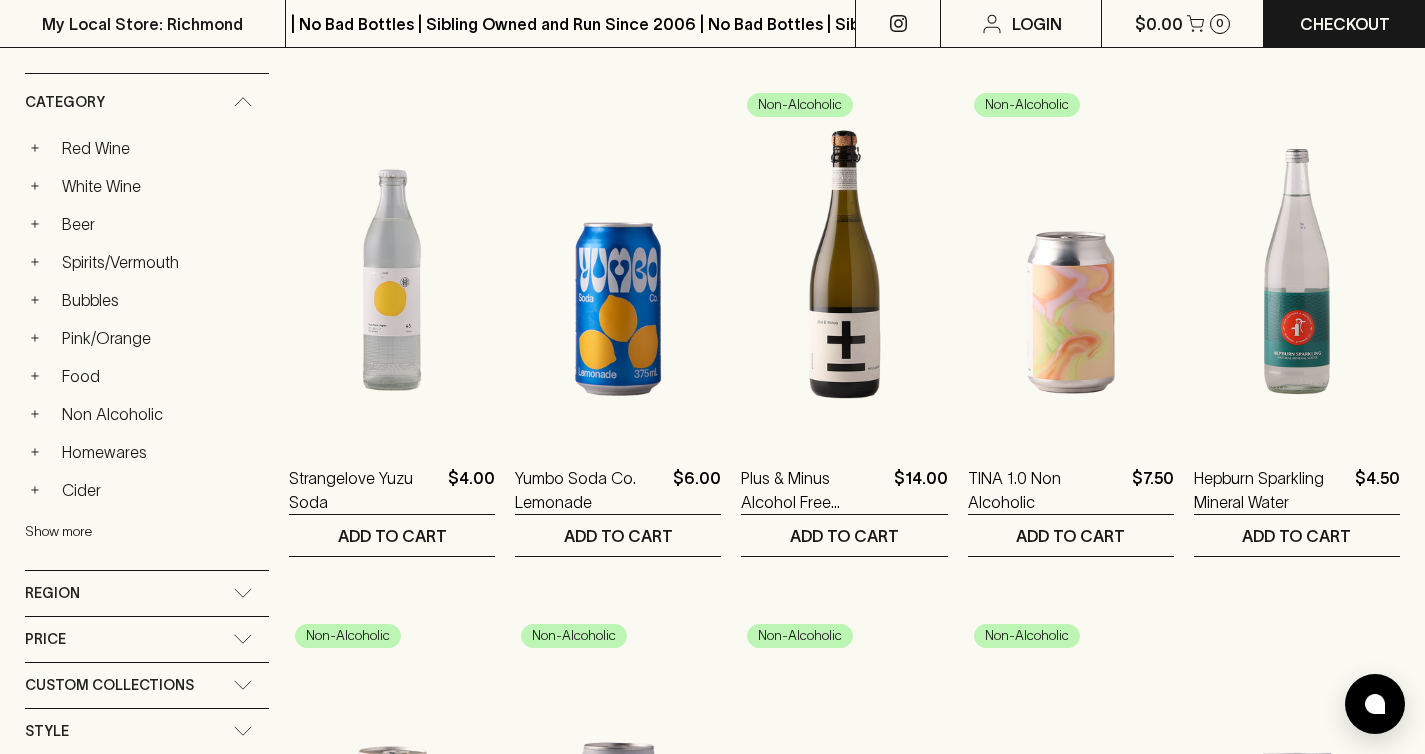 scroll, scrollTop: 173, scrollLeft: 0, axis: vertical 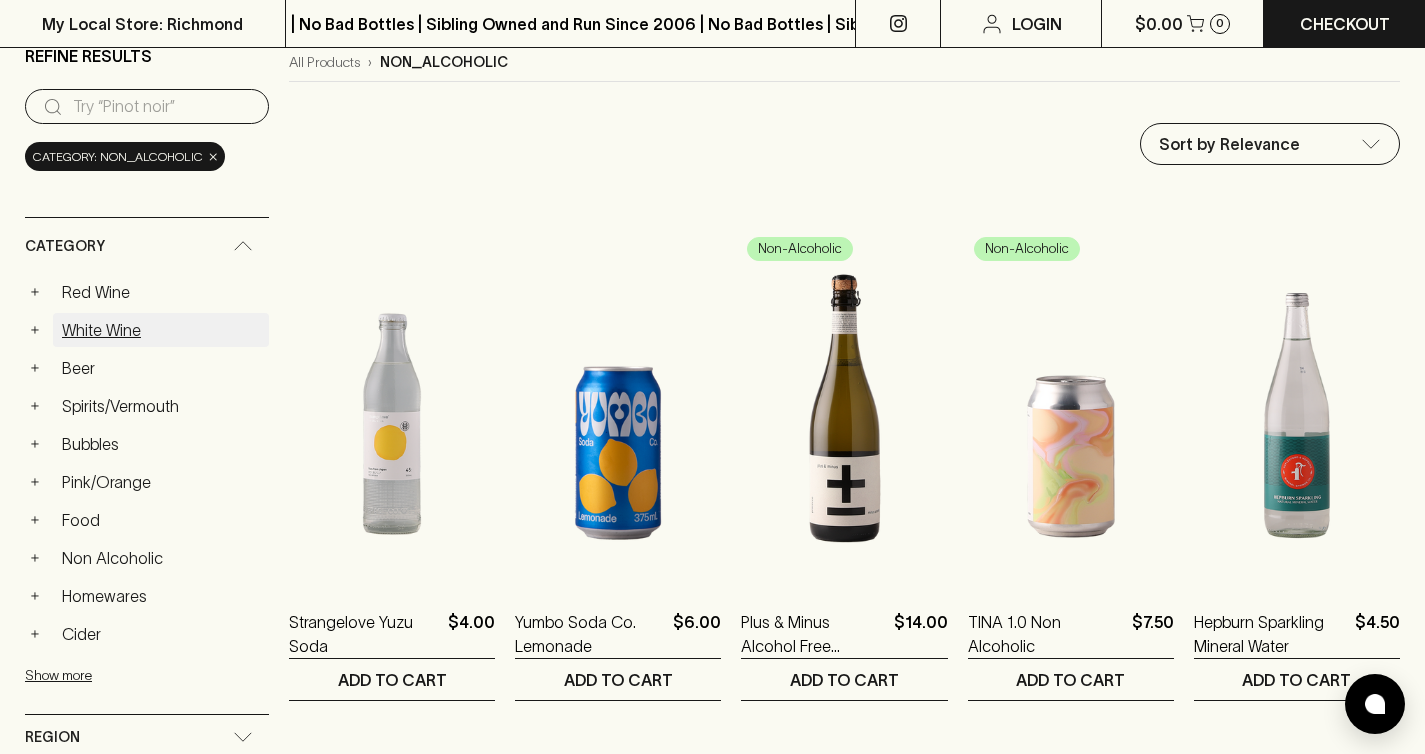 click on "White Wine" at bounding box center [161, 330] 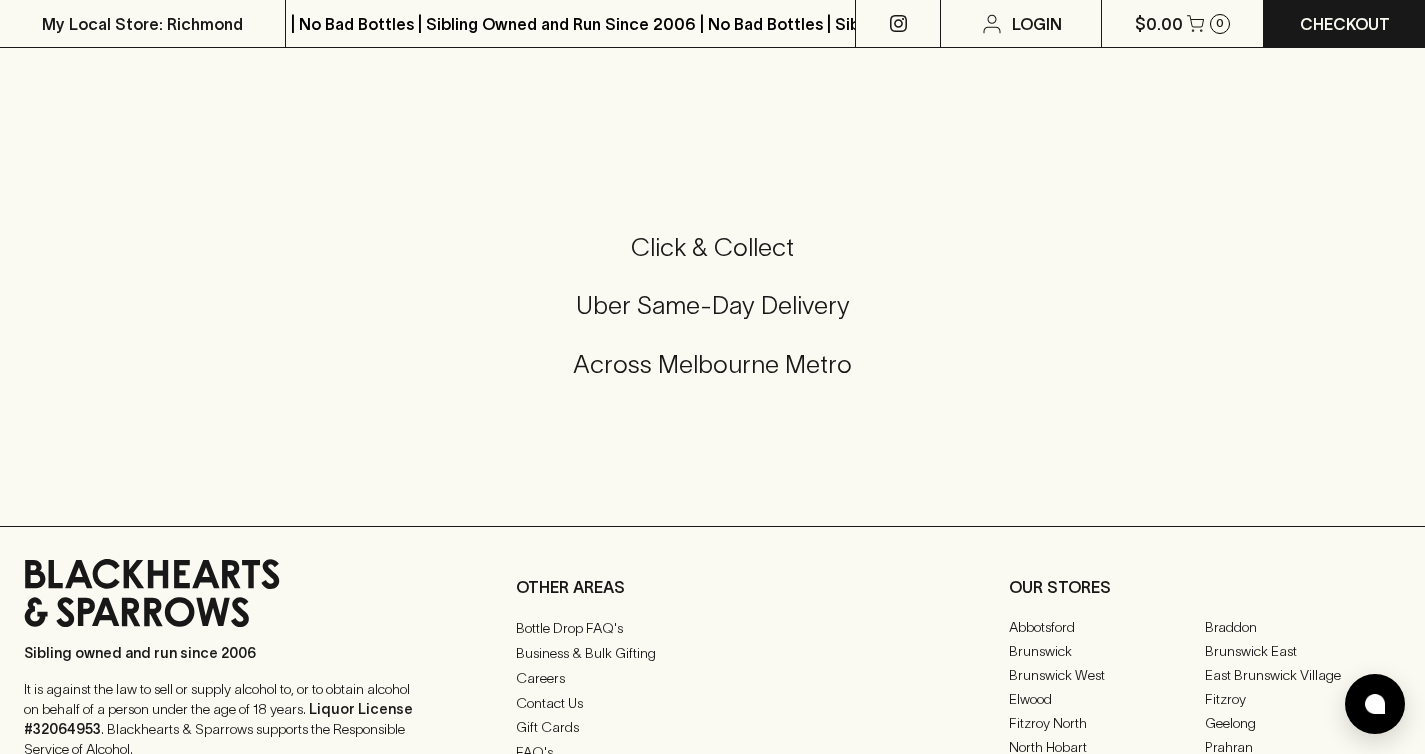 scroll, scrollTop: 2292, scrollLeft: 0, axis: vertical 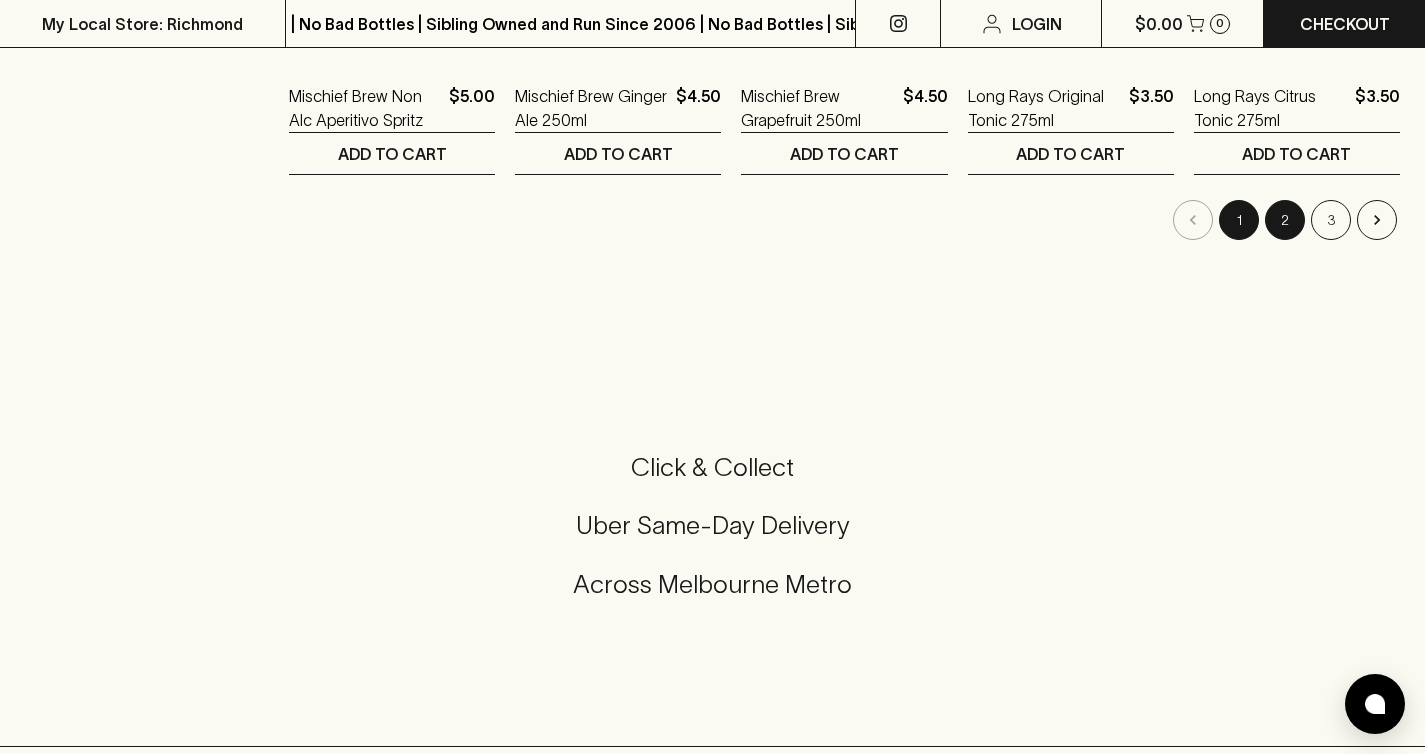 click on "2" at bounding box center [1285, 220] 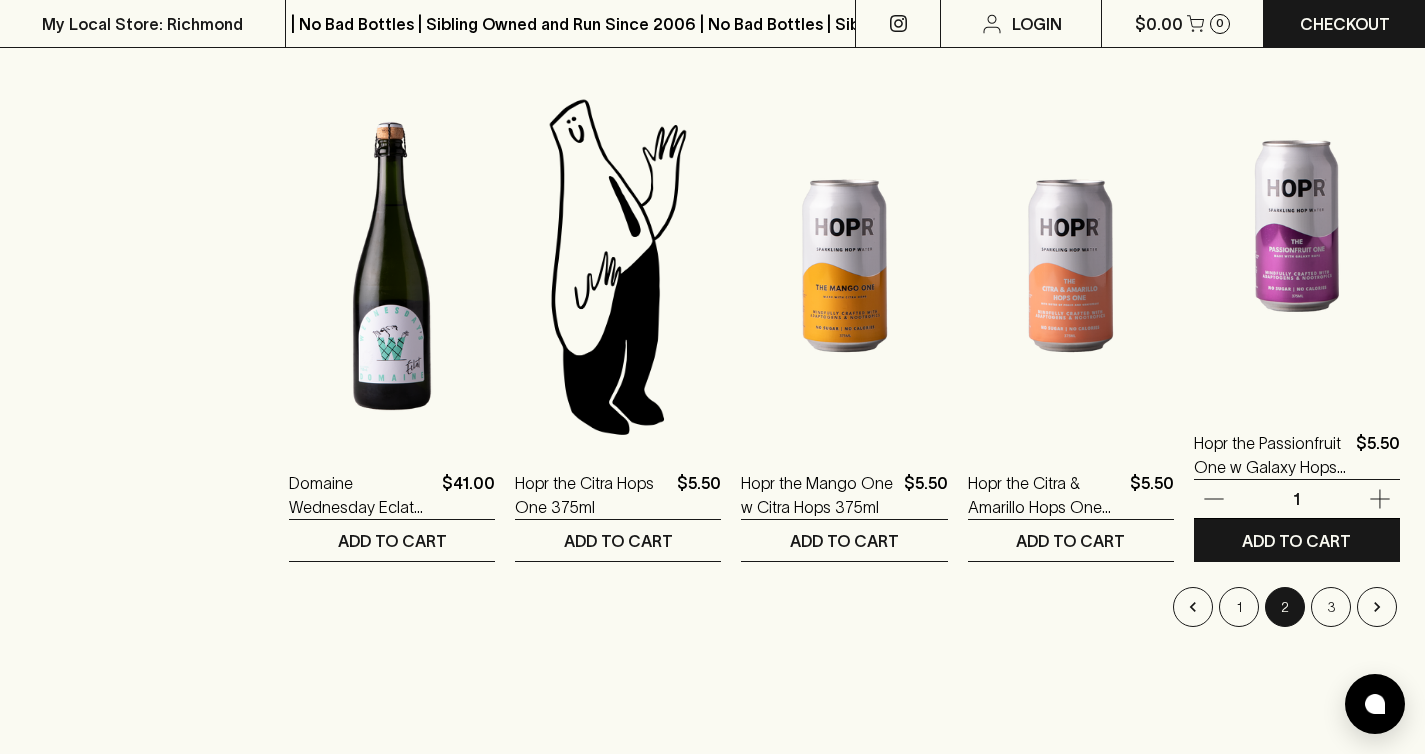 scroll, scrollTop: 1911, scrollLeft: 0, axis: vertical 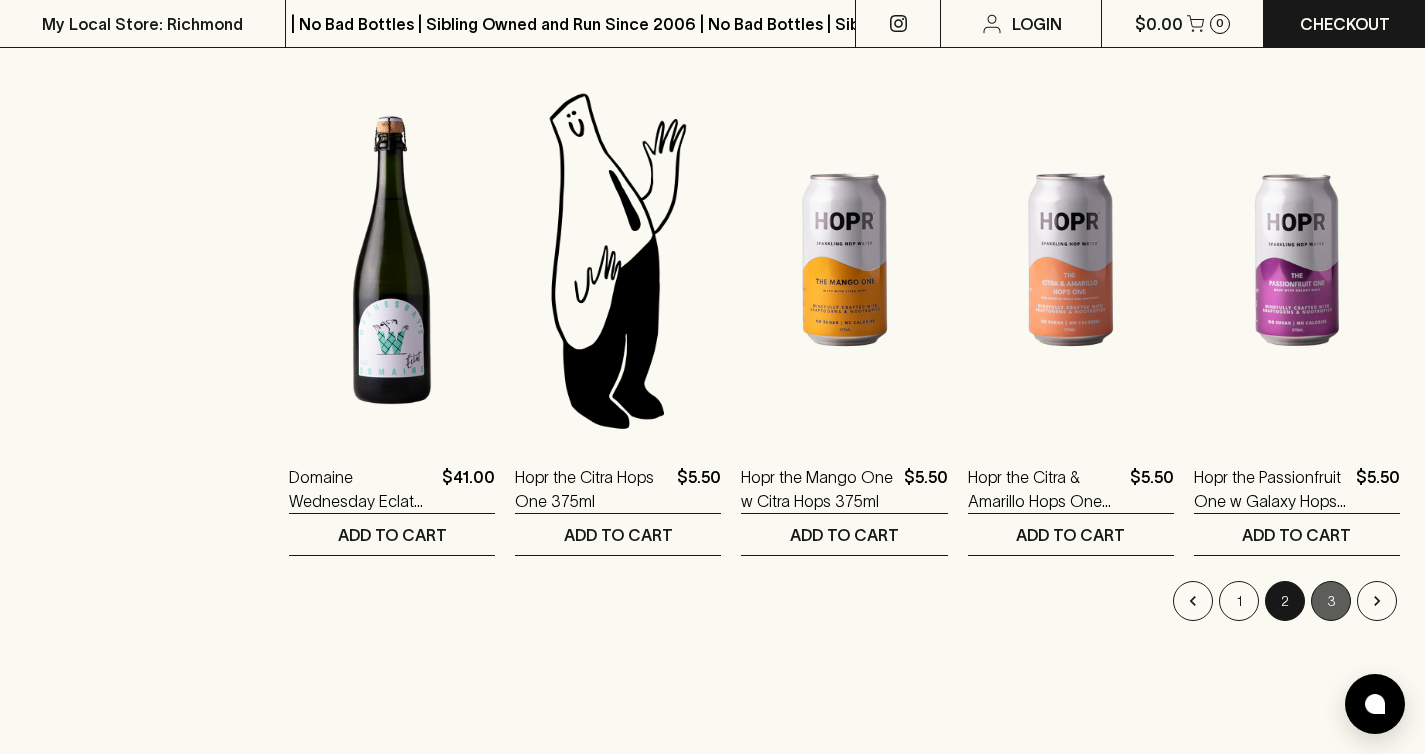 click on "3" at bounding box center (1331, 601) 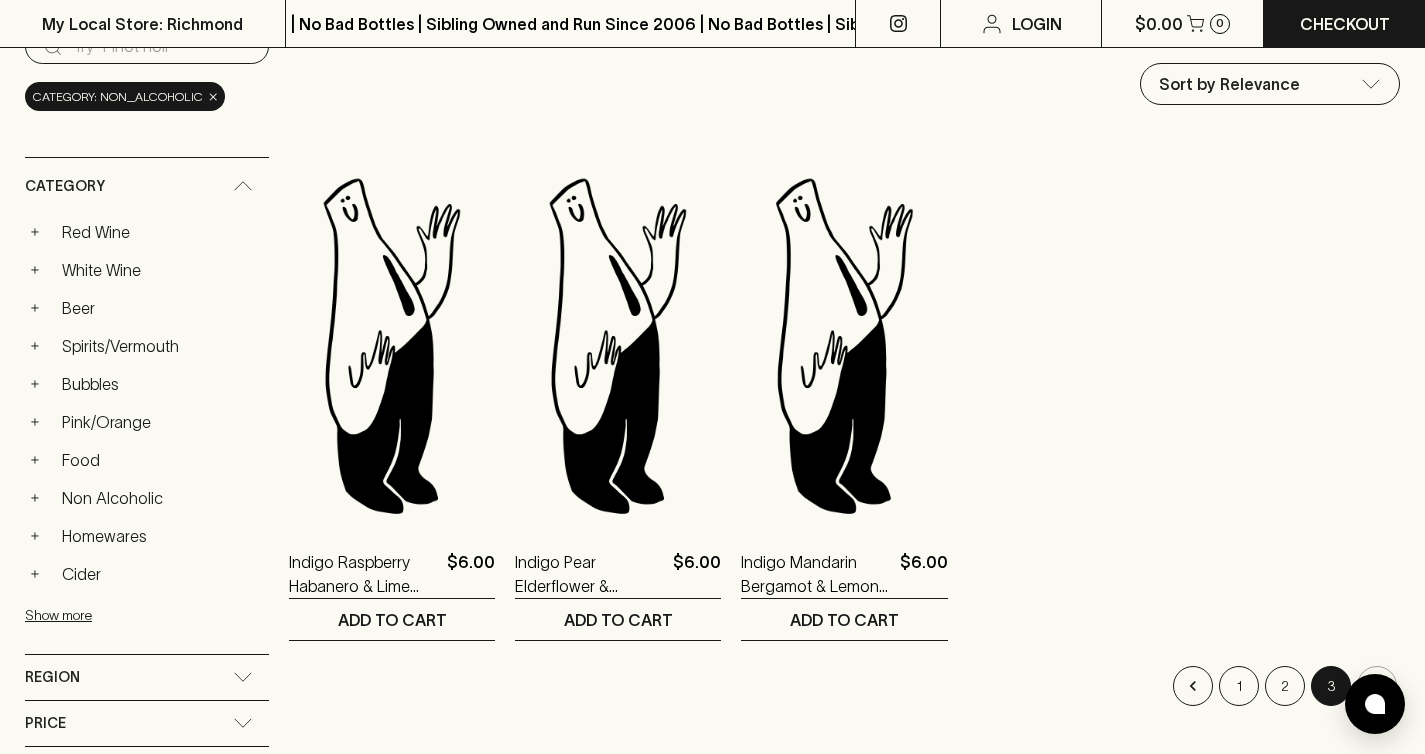 scroll, scrollTop: 242, scrollLeft: 0, axis: vertical 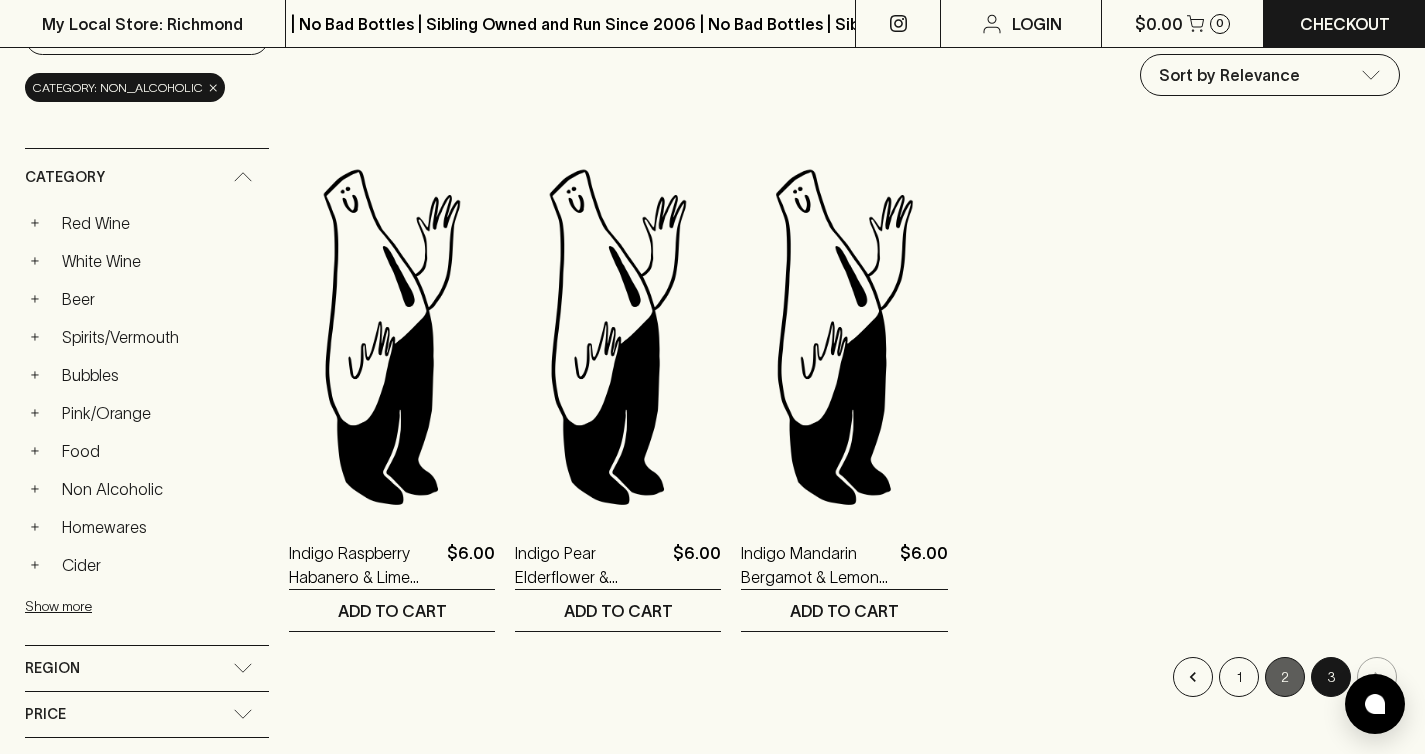 click on "2" at bounding box center [1285, 677] 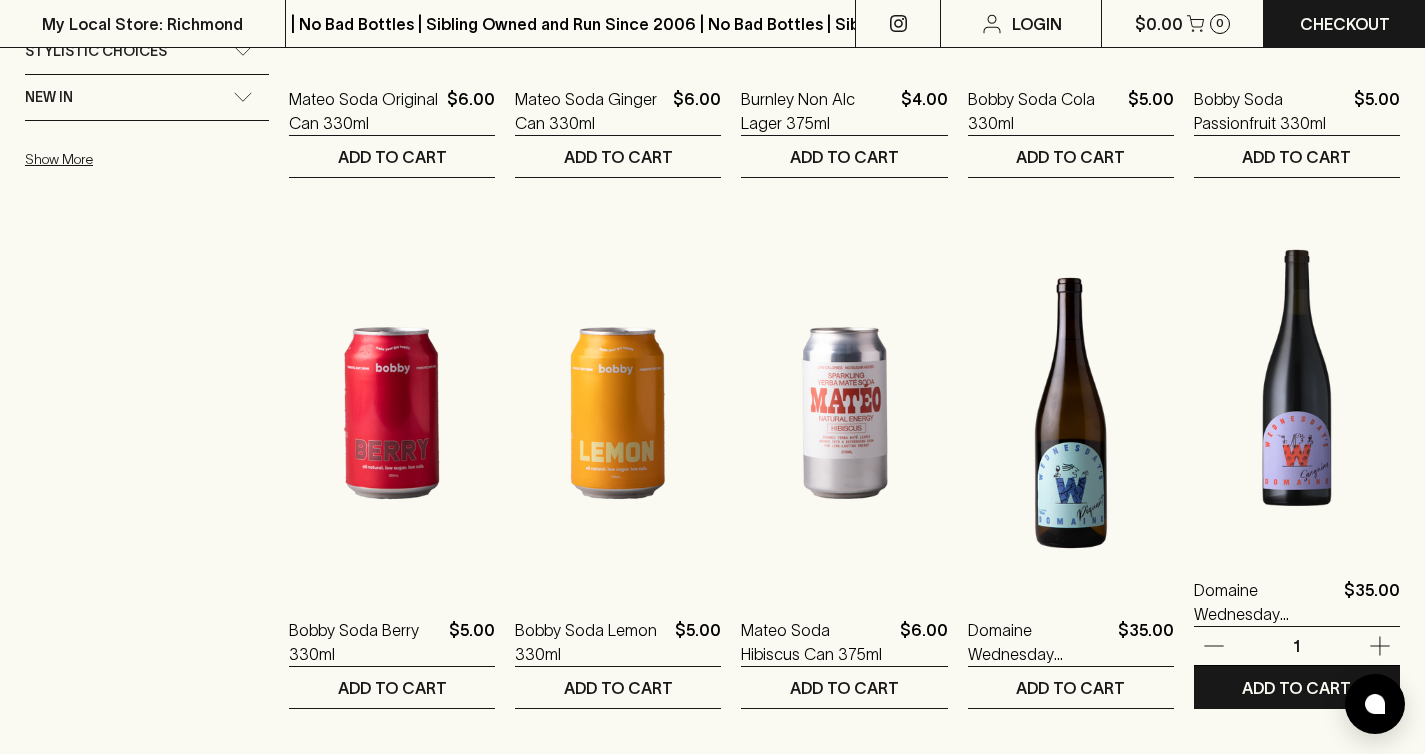 scroll, scrollTop: 1231, scrollLeft: 0, axis: vertical 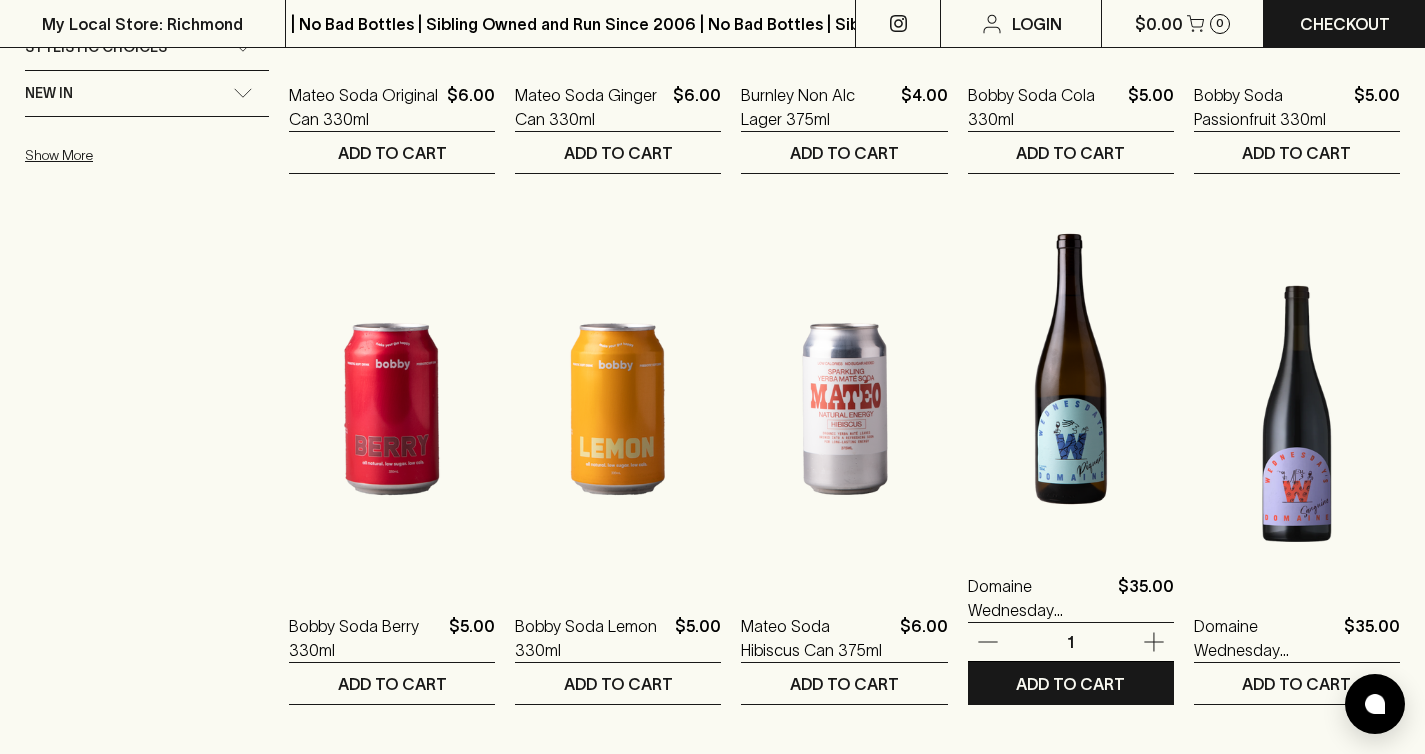 click at bounding box center [1071, 369] 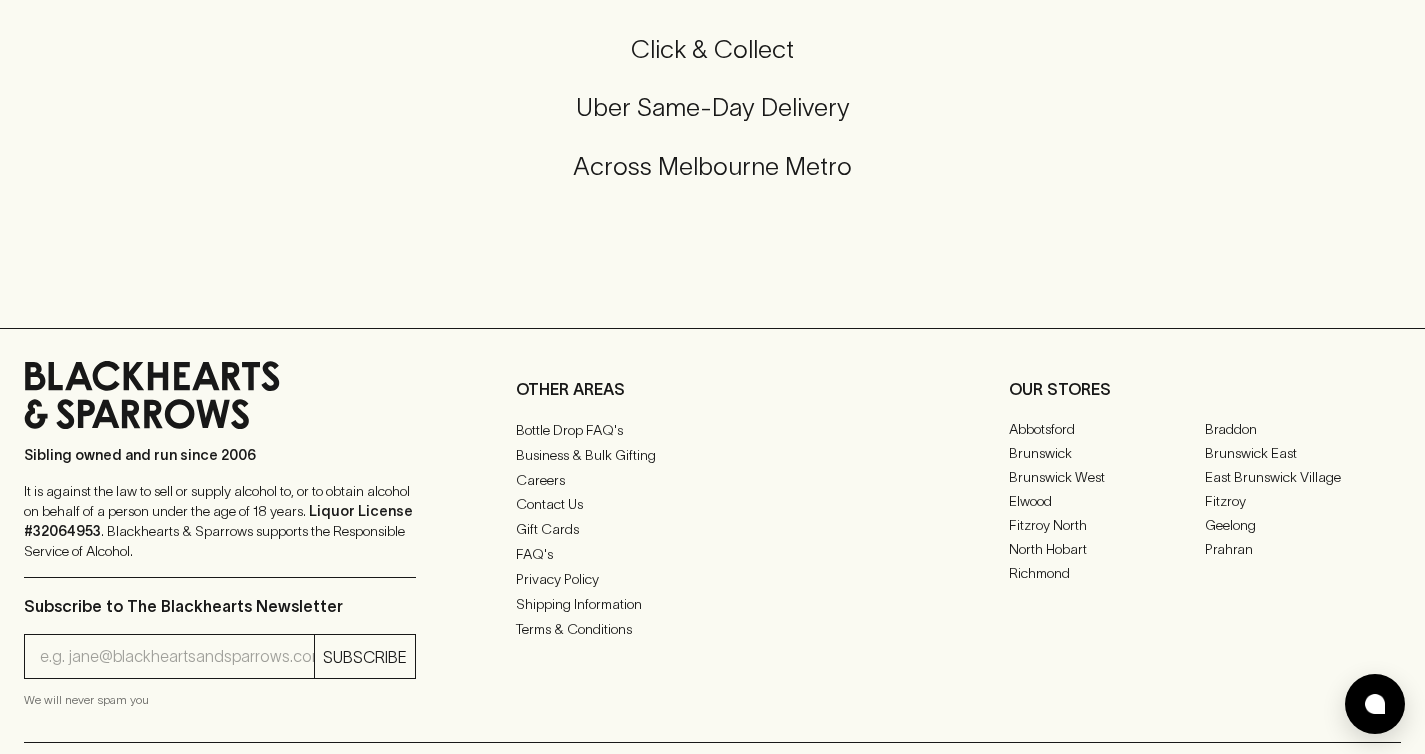 scroll, scrollTop: 0, scrollLeft: 0, axis: both 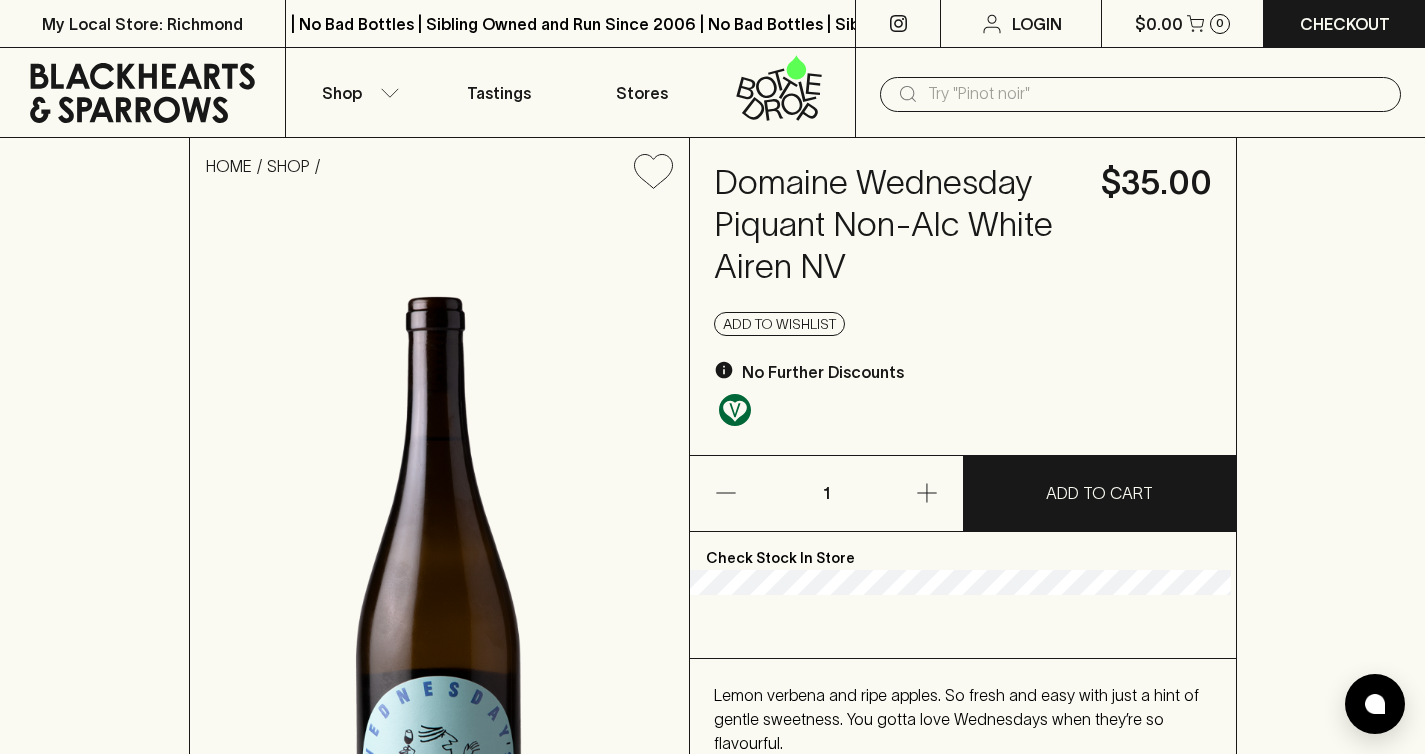 click on "Domaine Wednesday Piquant Non-Alc White Airen NV" at bounding box center [895, 225] 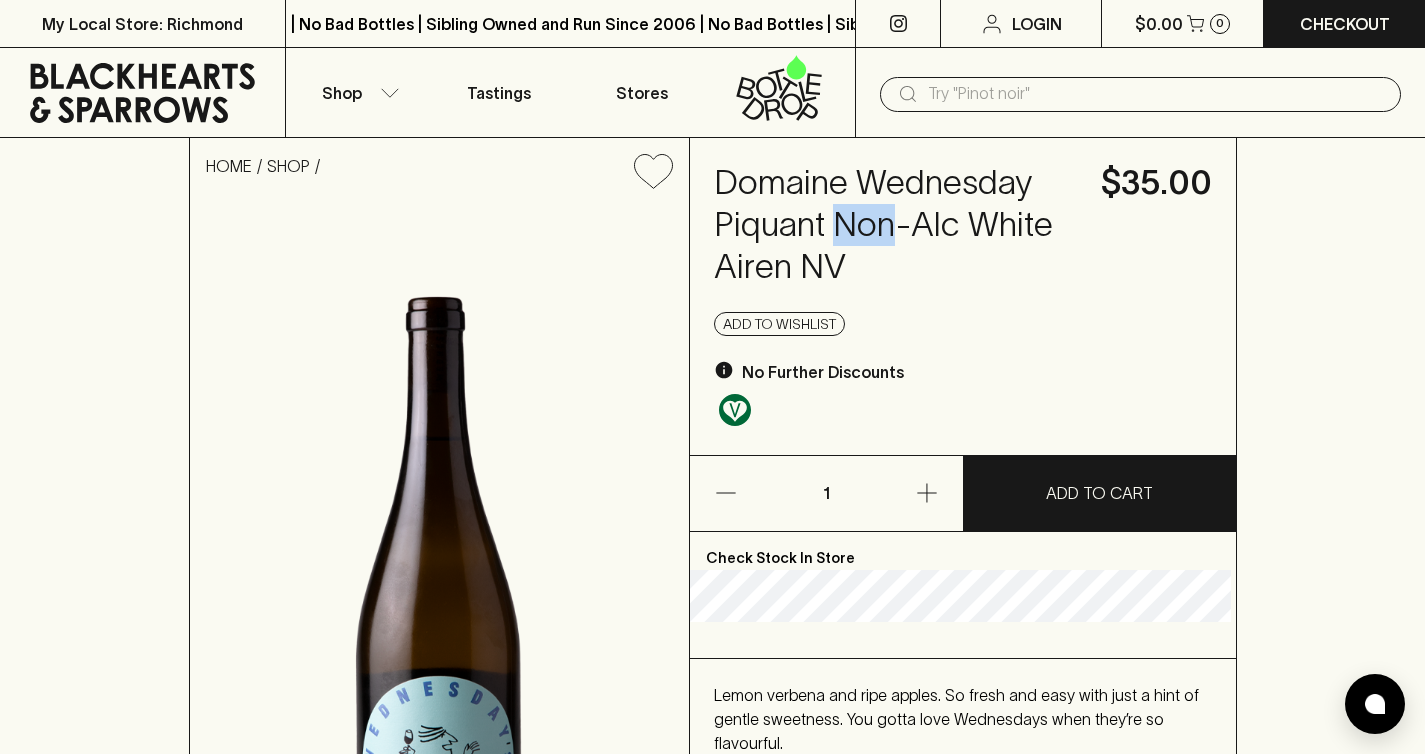 click on "Domaine Wednesday Piquant Non-Alc White Airen NV" at bounding box center (895, 225) 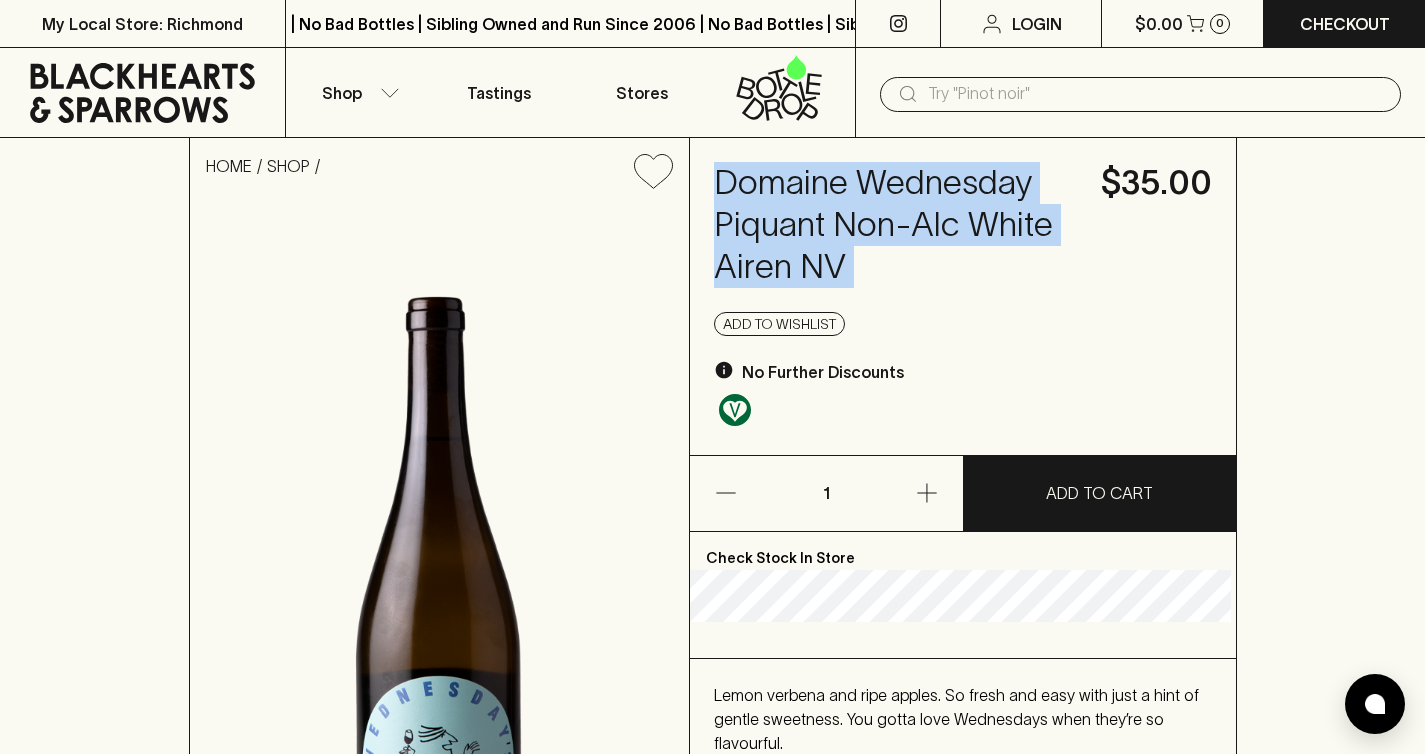 click on "Domaine Wednesday Piquant Non-Alc White Airen NV" at bounding box center (895, 225) 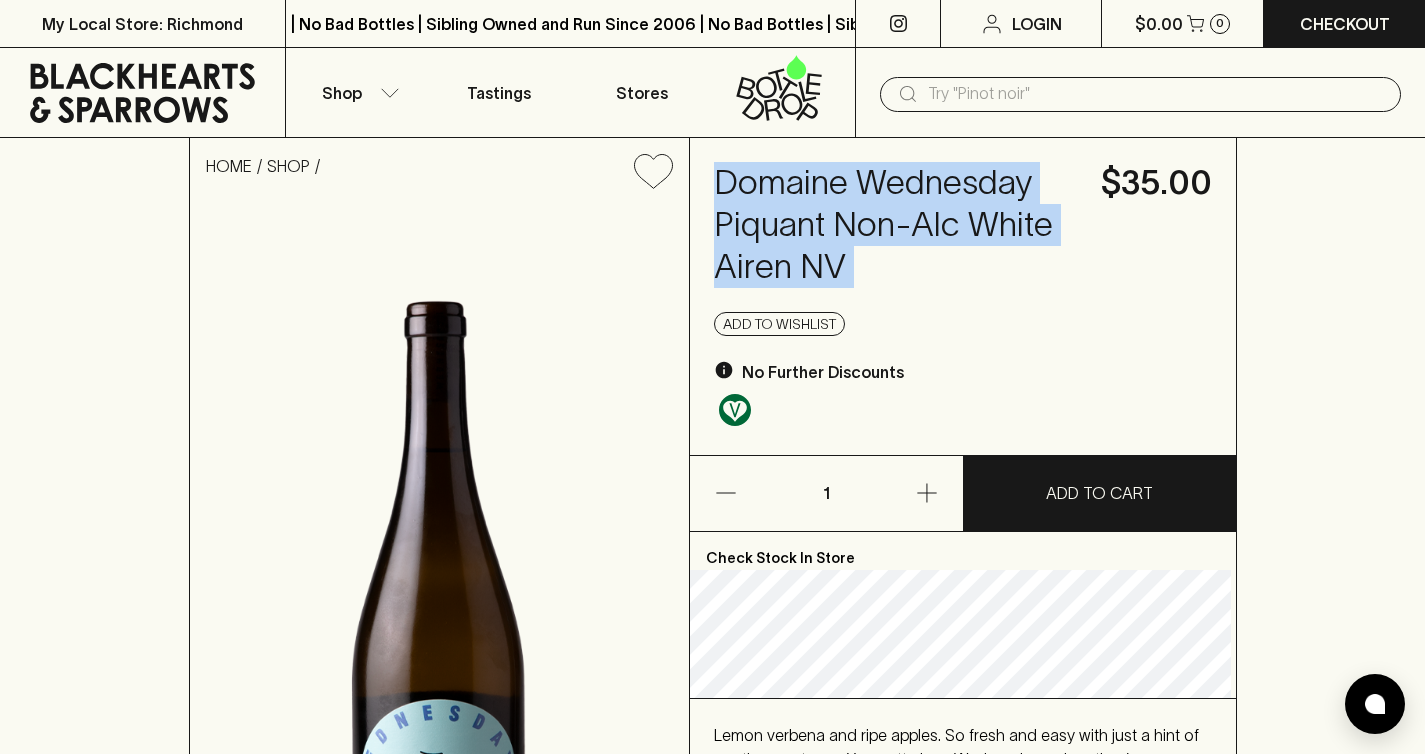 click on "Domaine Wednesday Piquant Non-Alc White Airen NV" at bounding box center (895, 225) 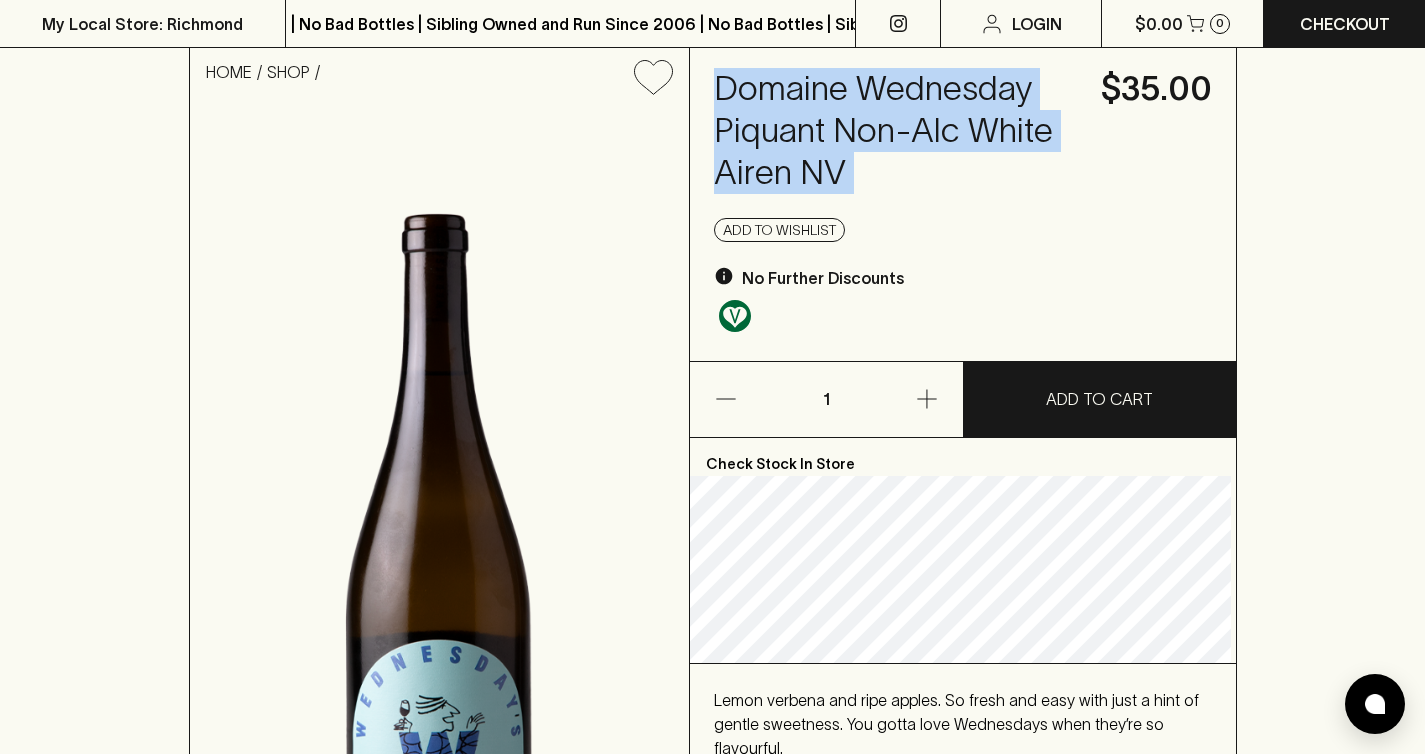 scroll, scrollTop: 0, scrollLeft: 0, axis: both 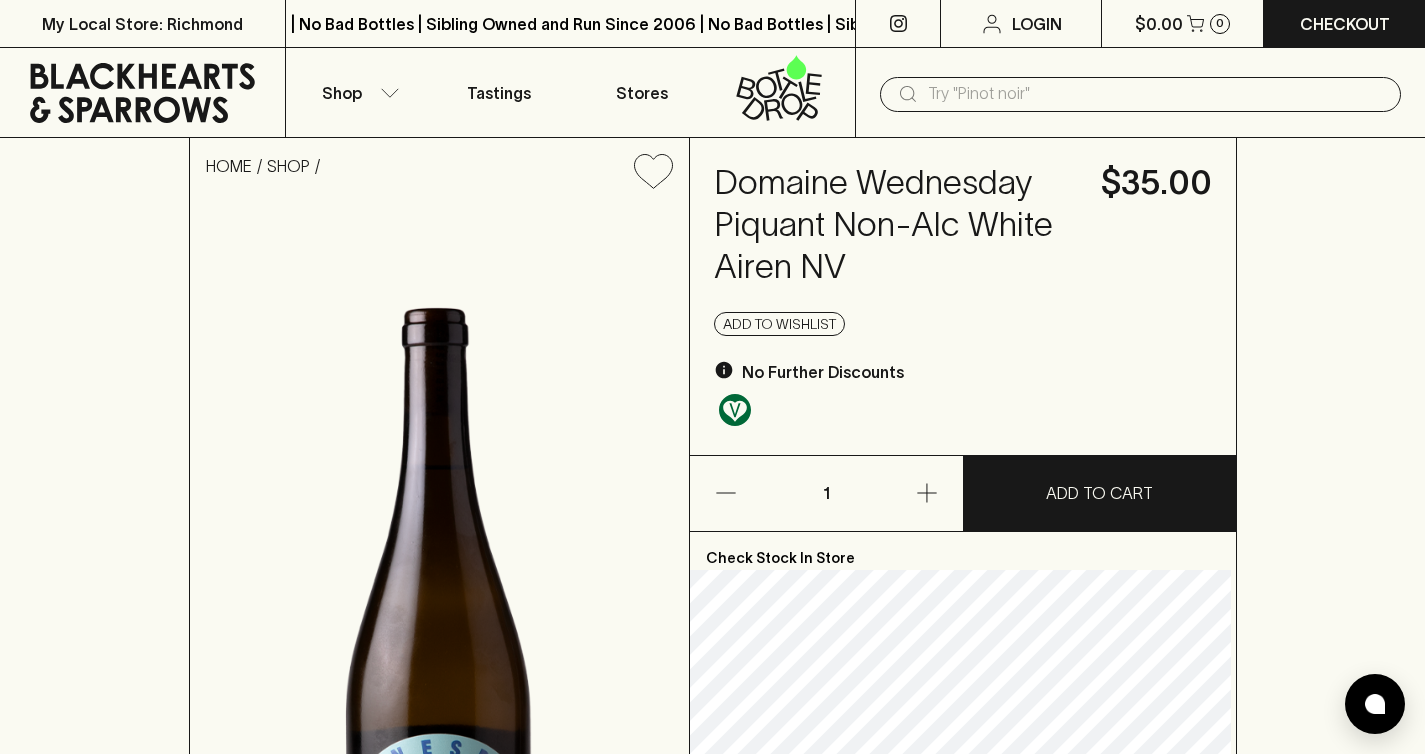 click at bounding box center (1156, 94) 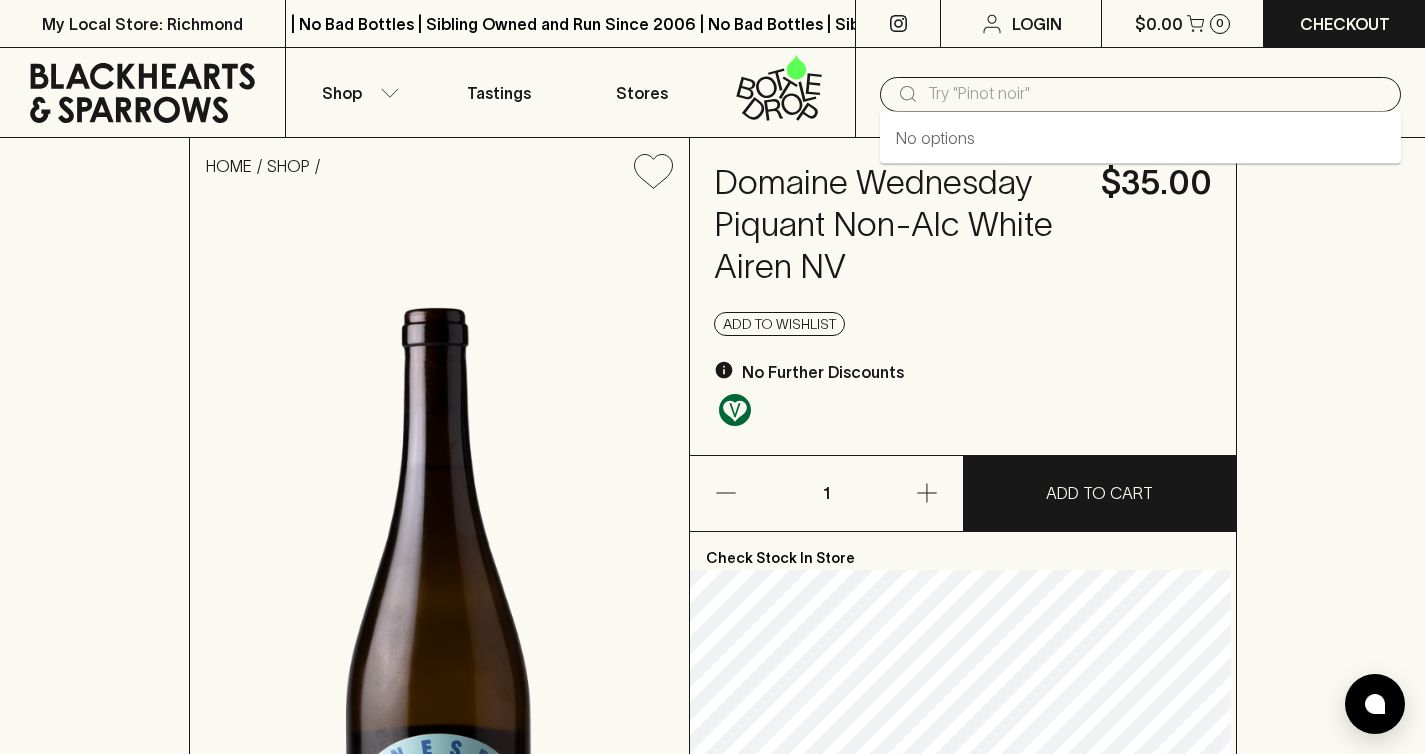 paste on "Domaine Wednesday Piquant Non-Alc White Airen NV" 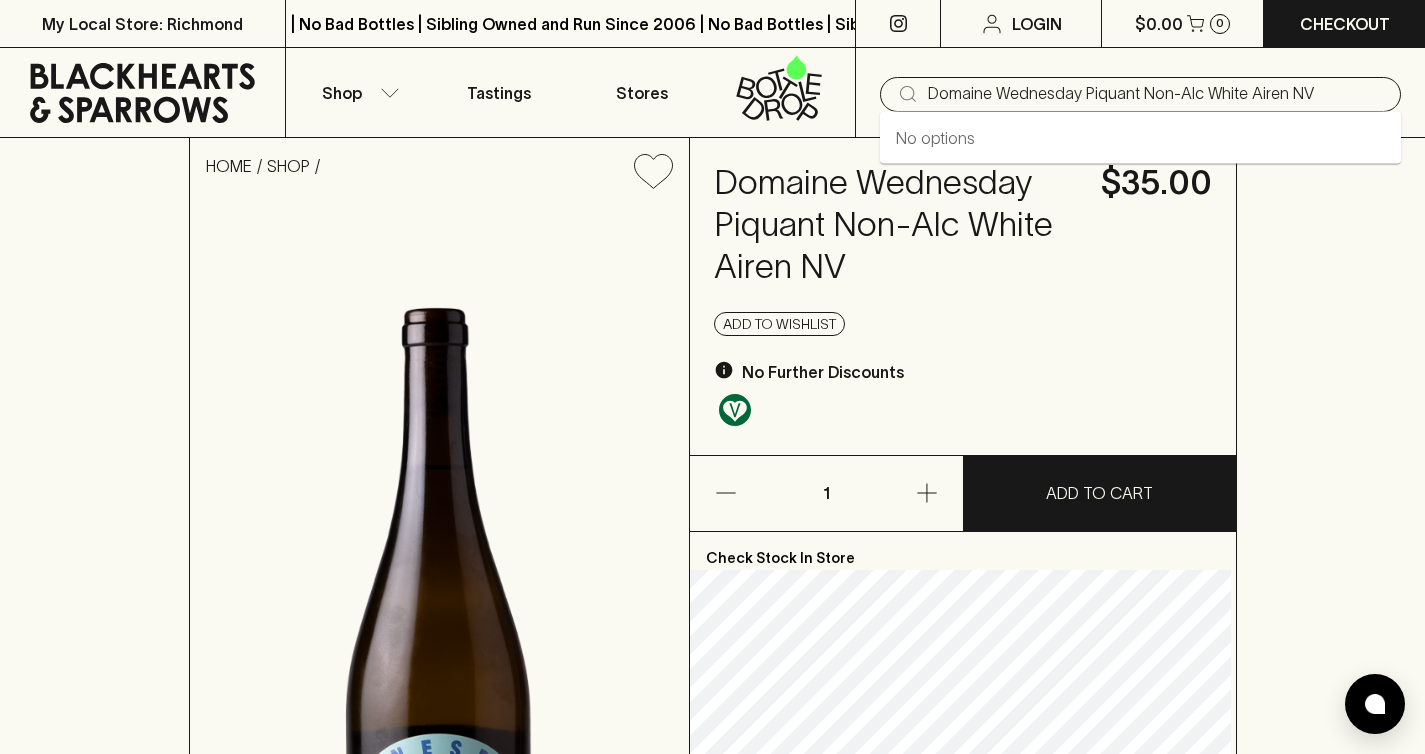 type on "Domaine Wednesday Piquant Non-Alc White Airen NV" 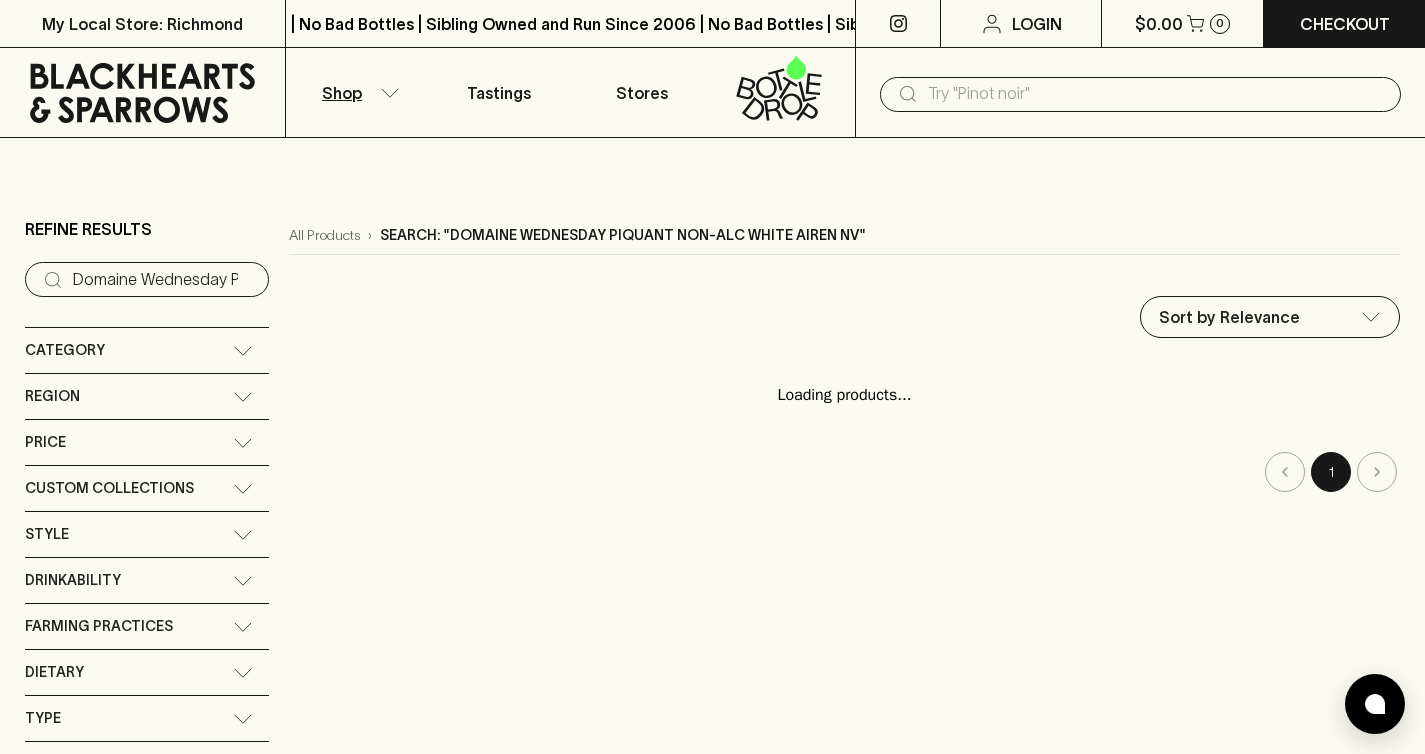 drag, startPoint x: 1074, startPoint y: 88, endPoint x: 1302, endPoint y: 99, distance: 228.2652 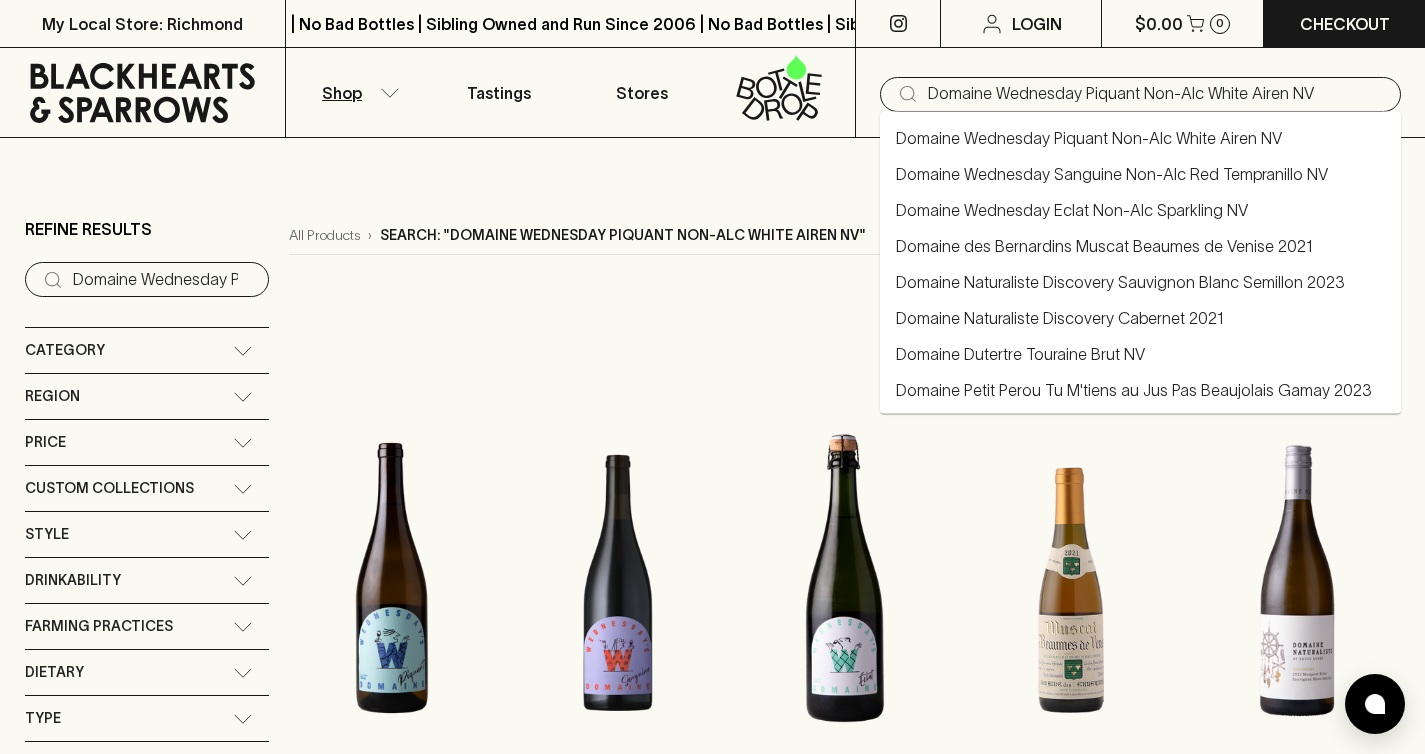 drag, startPoint x: 1077, startPoint y: 95, endPoint x: 1329, endPoint y: 100, distance: 252.04959 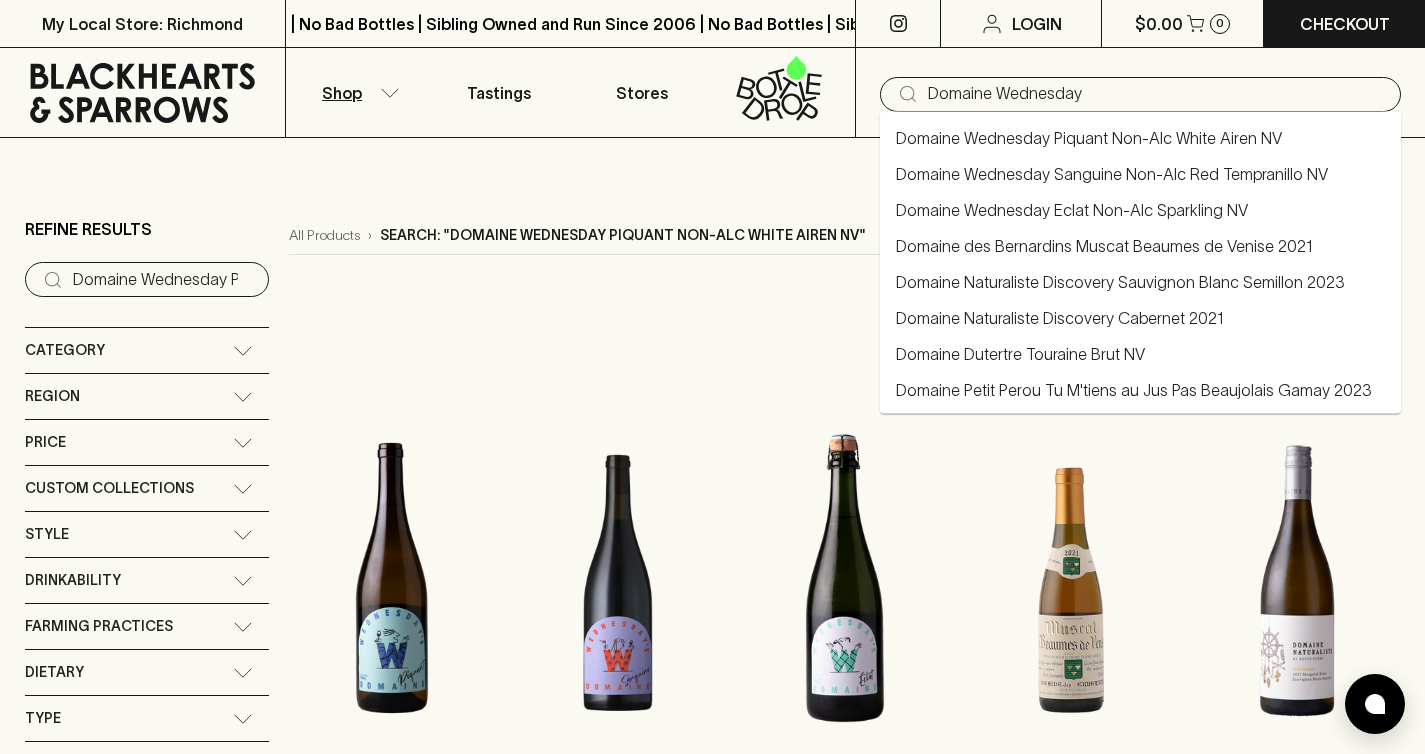 type on "Domaine Wednesday" 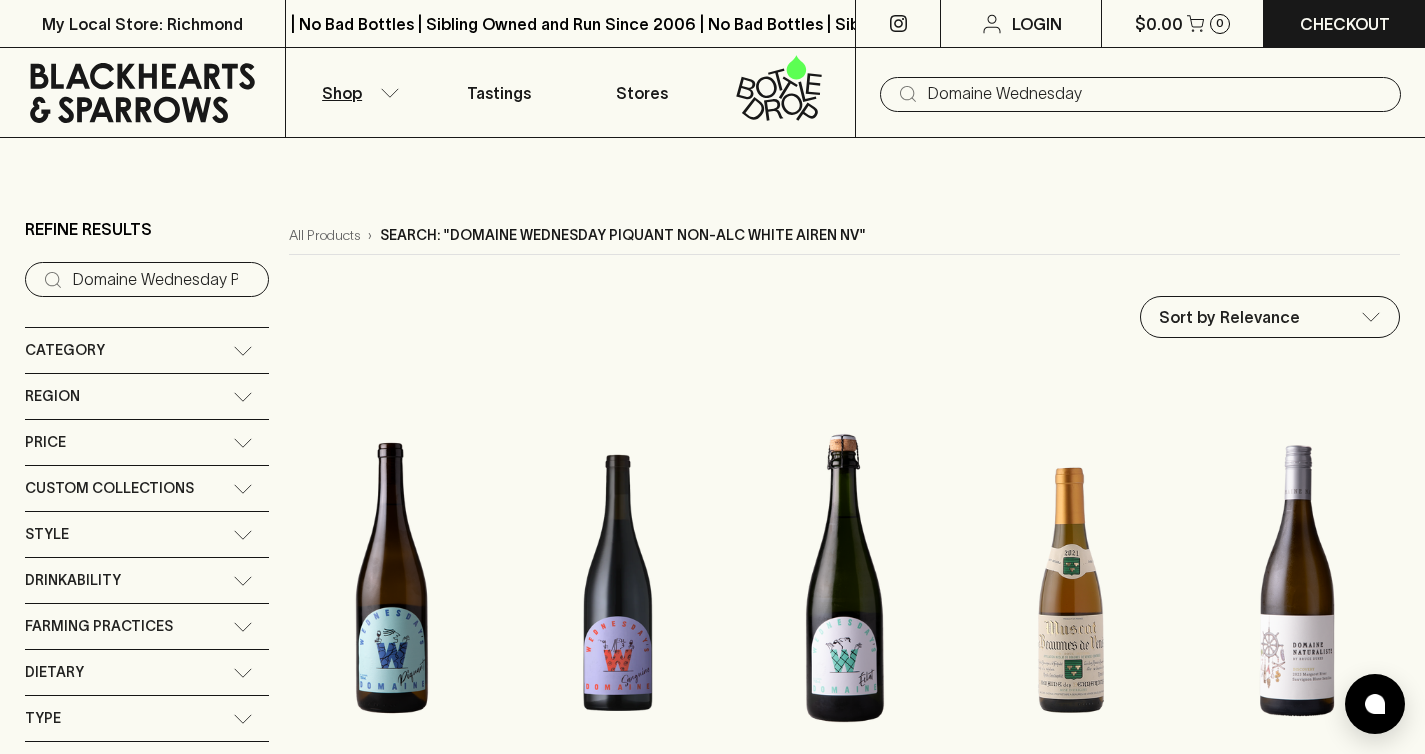 type on "Domaine Wednesday" 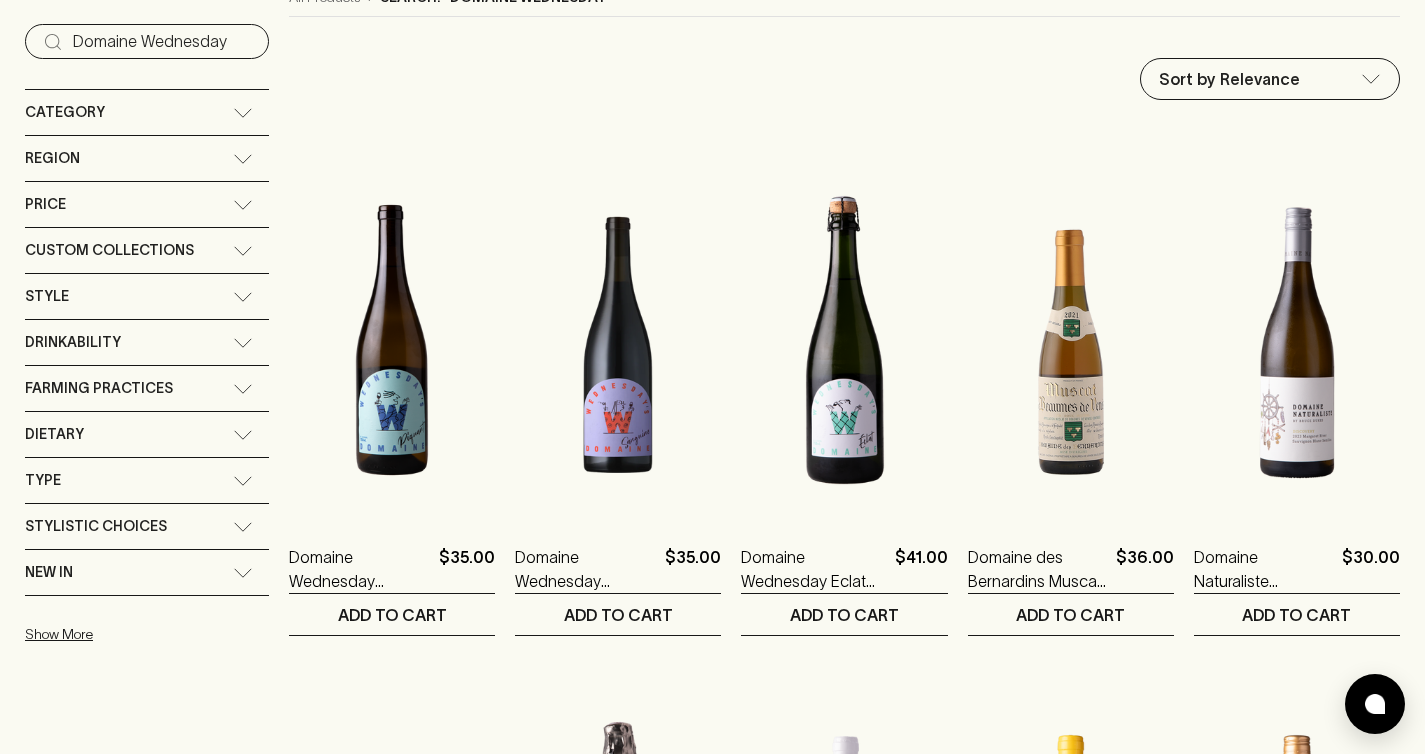 scroll, scrollTop: 0, scrollLeft: 0, axis: both 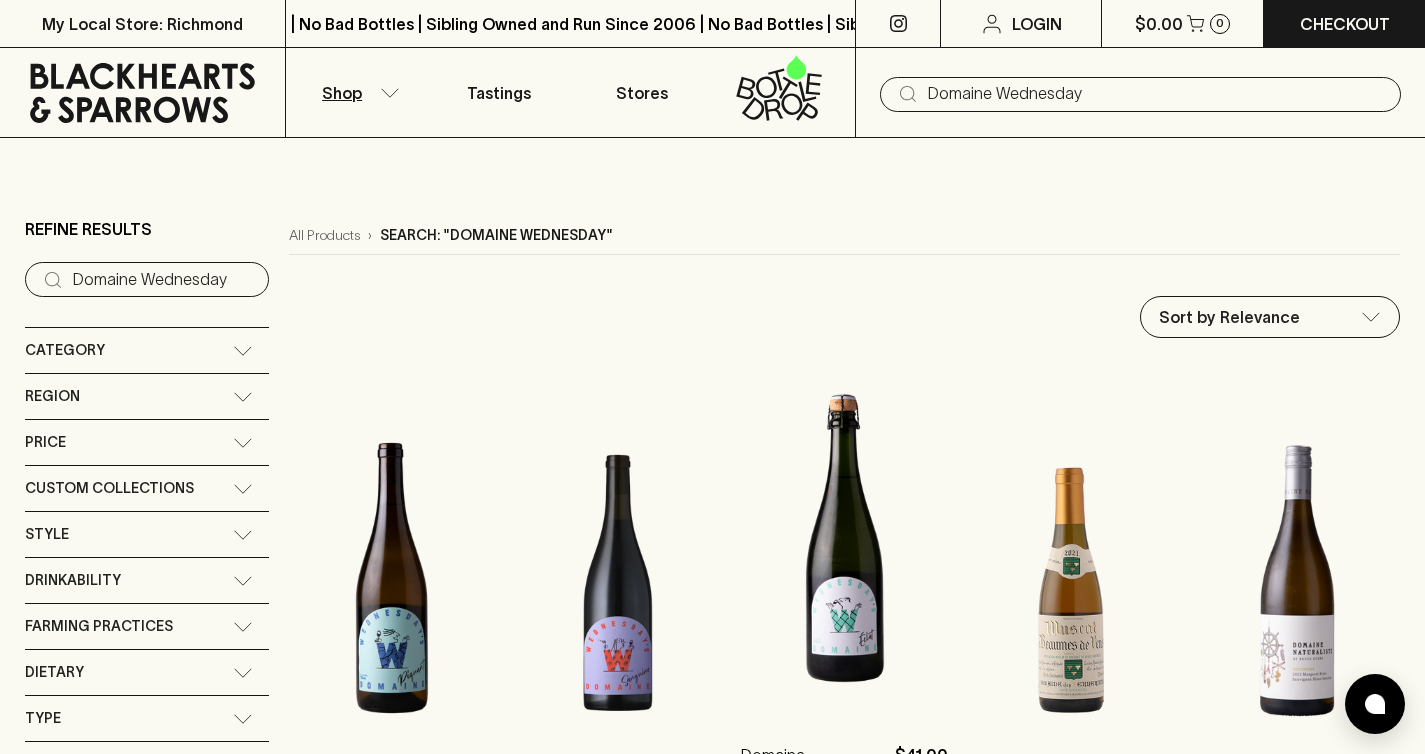 type 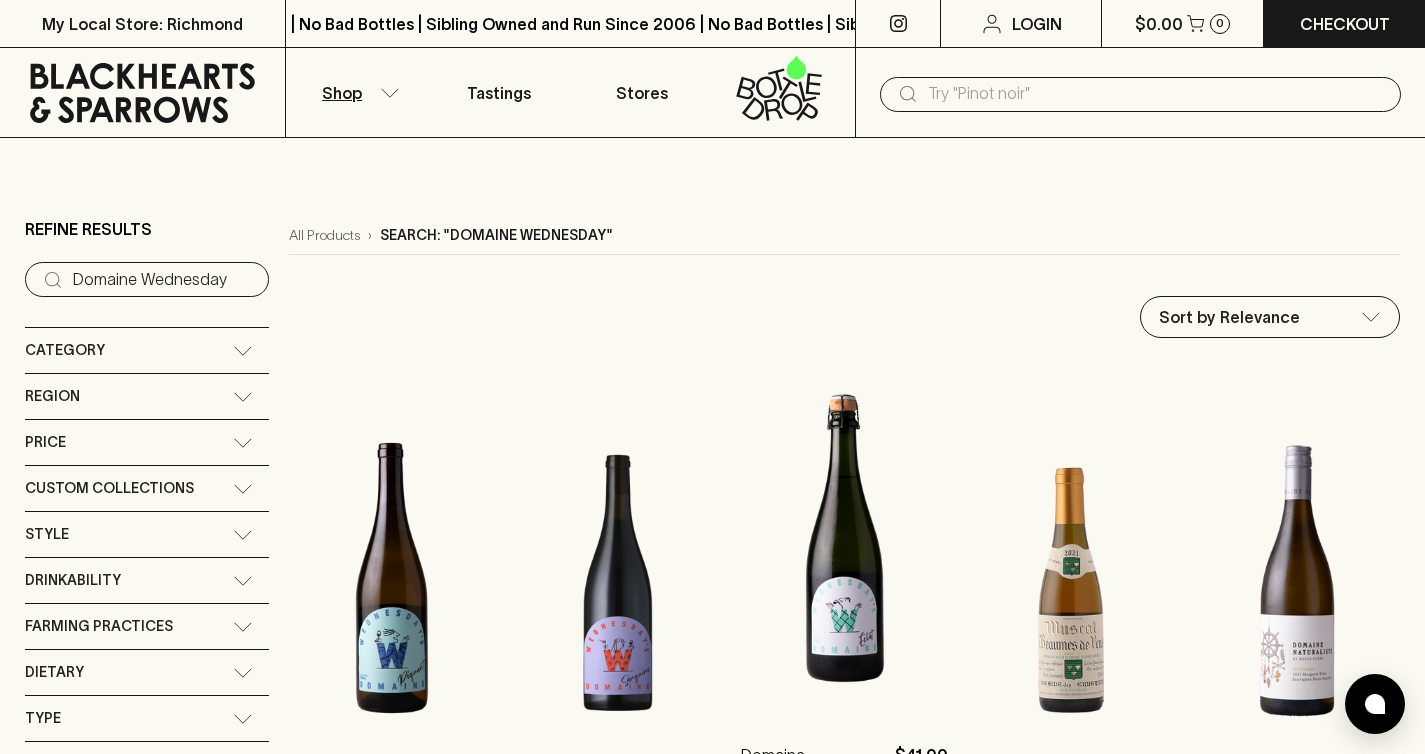 click at bounding box center [844, 538] 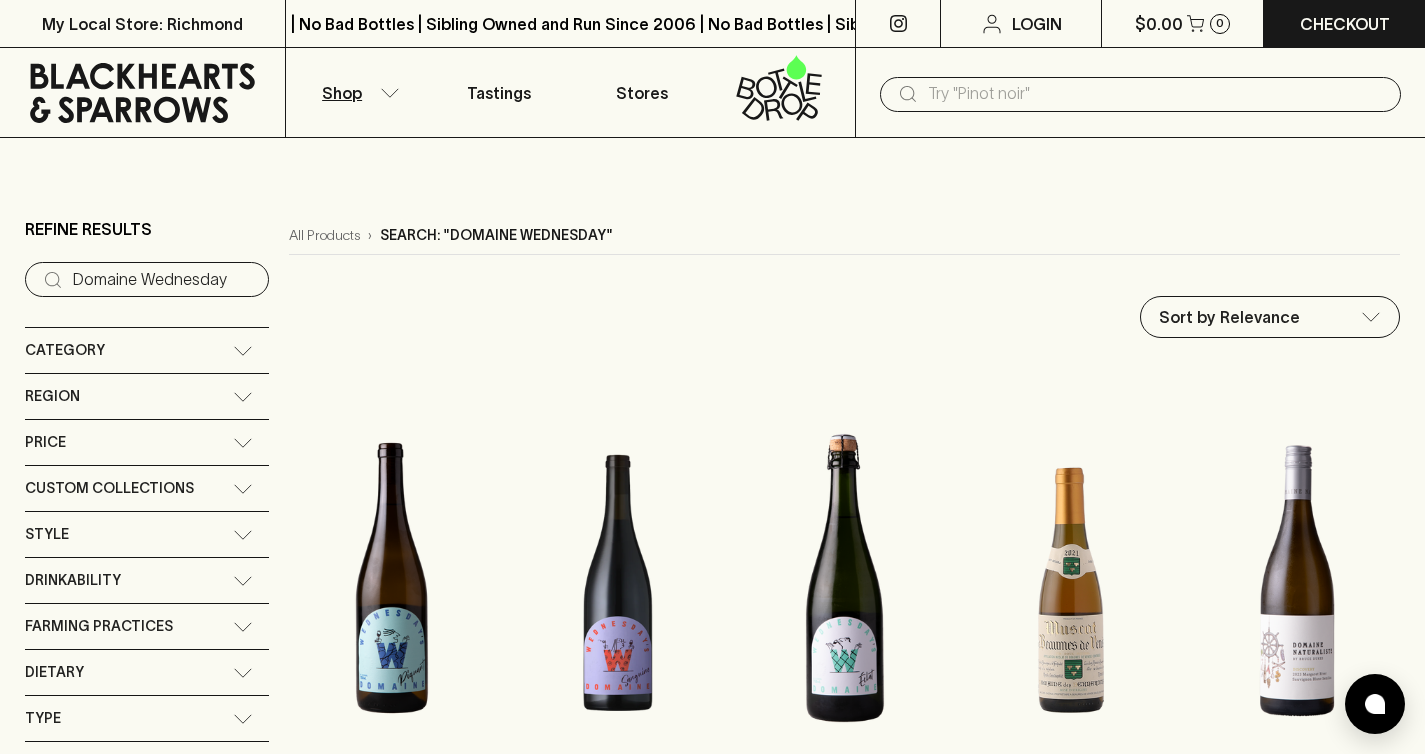 click on "Category" at bounding box center [129, 350] 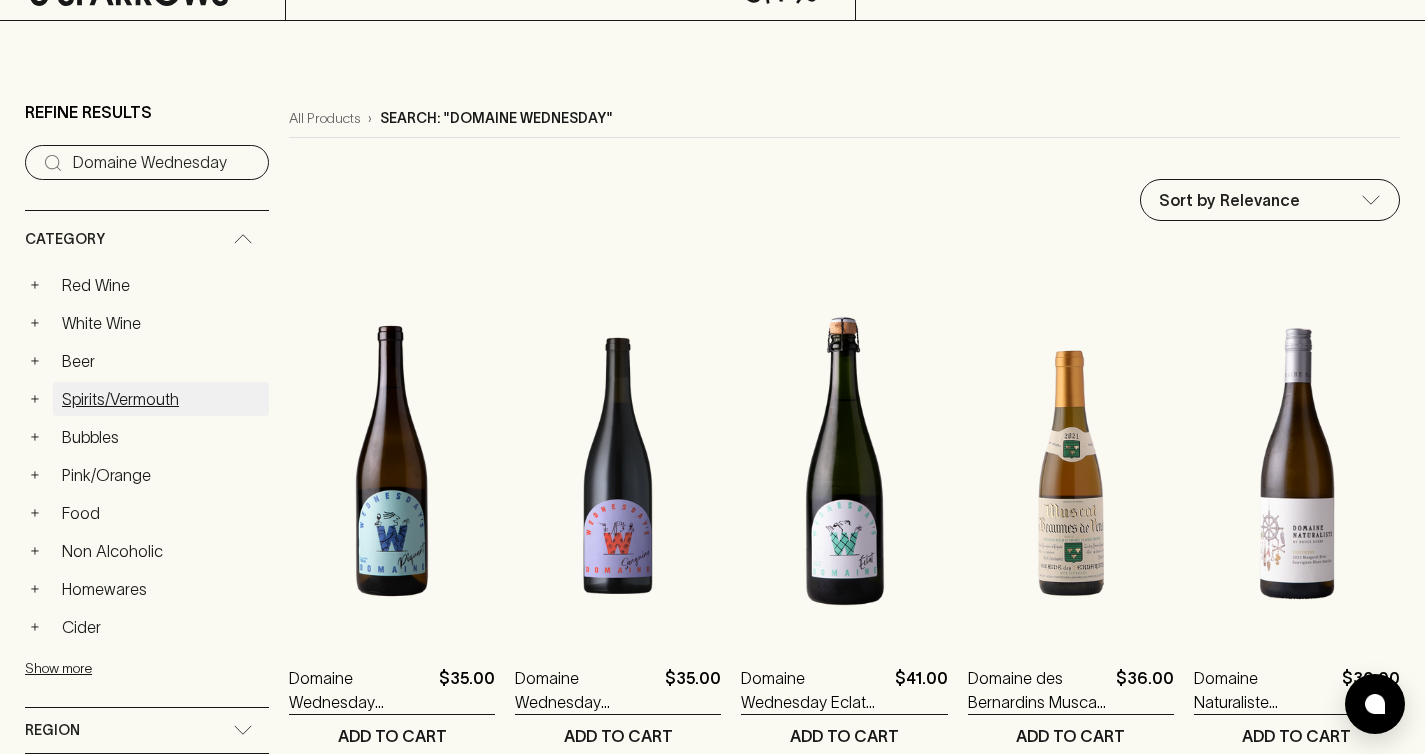 scroll, scrollTop: 122, scrollLeft: 0, axis: vertical 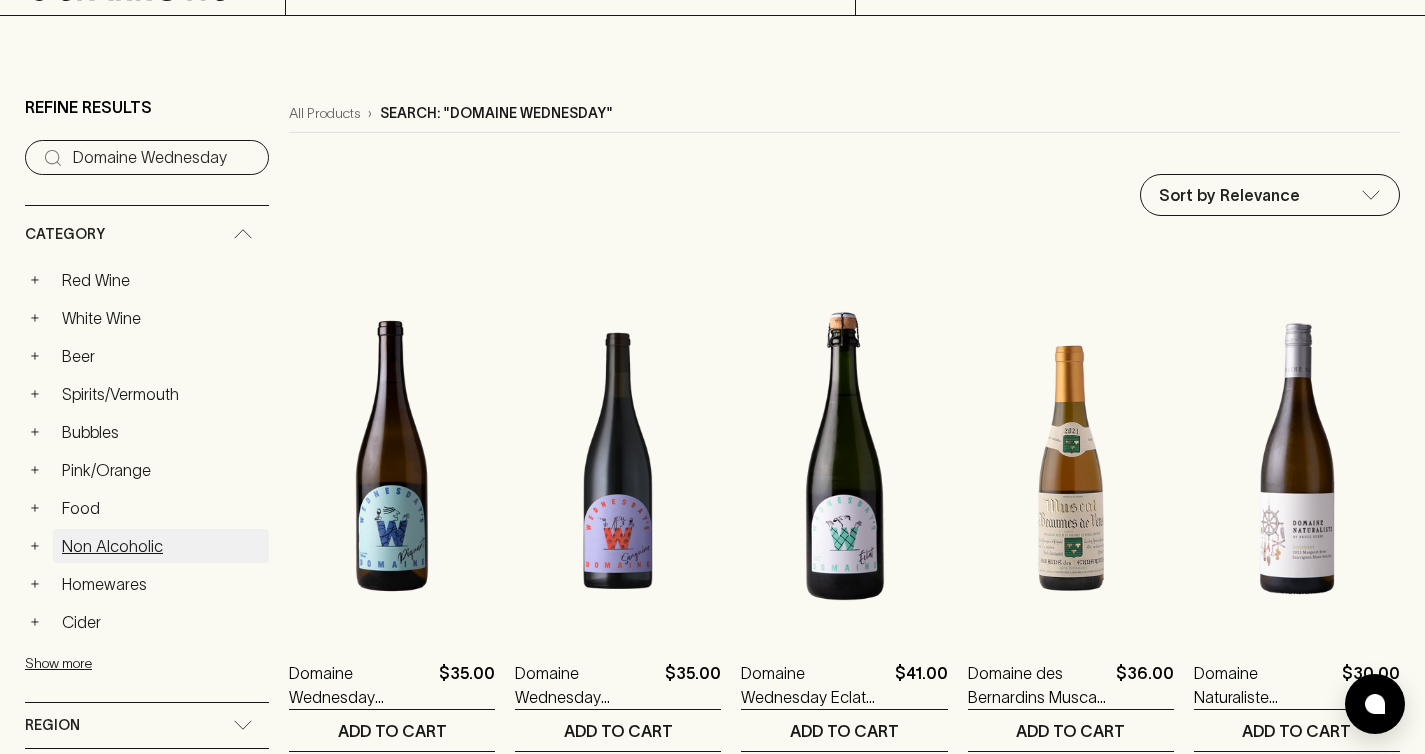 click on "Non Alcoholic" at bounding box center [161, 546] 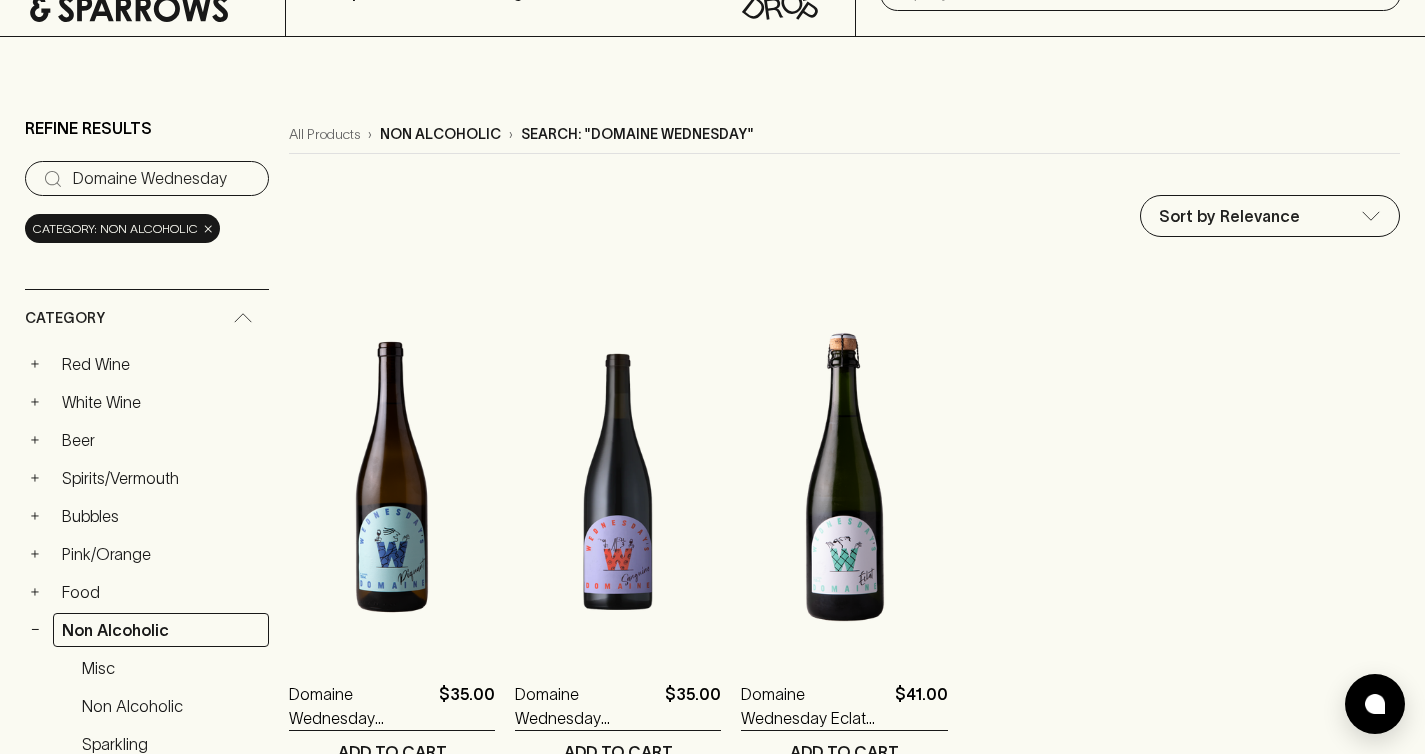 scroll, scrollTop: 24, scrollLeft: 0, axis: vertical 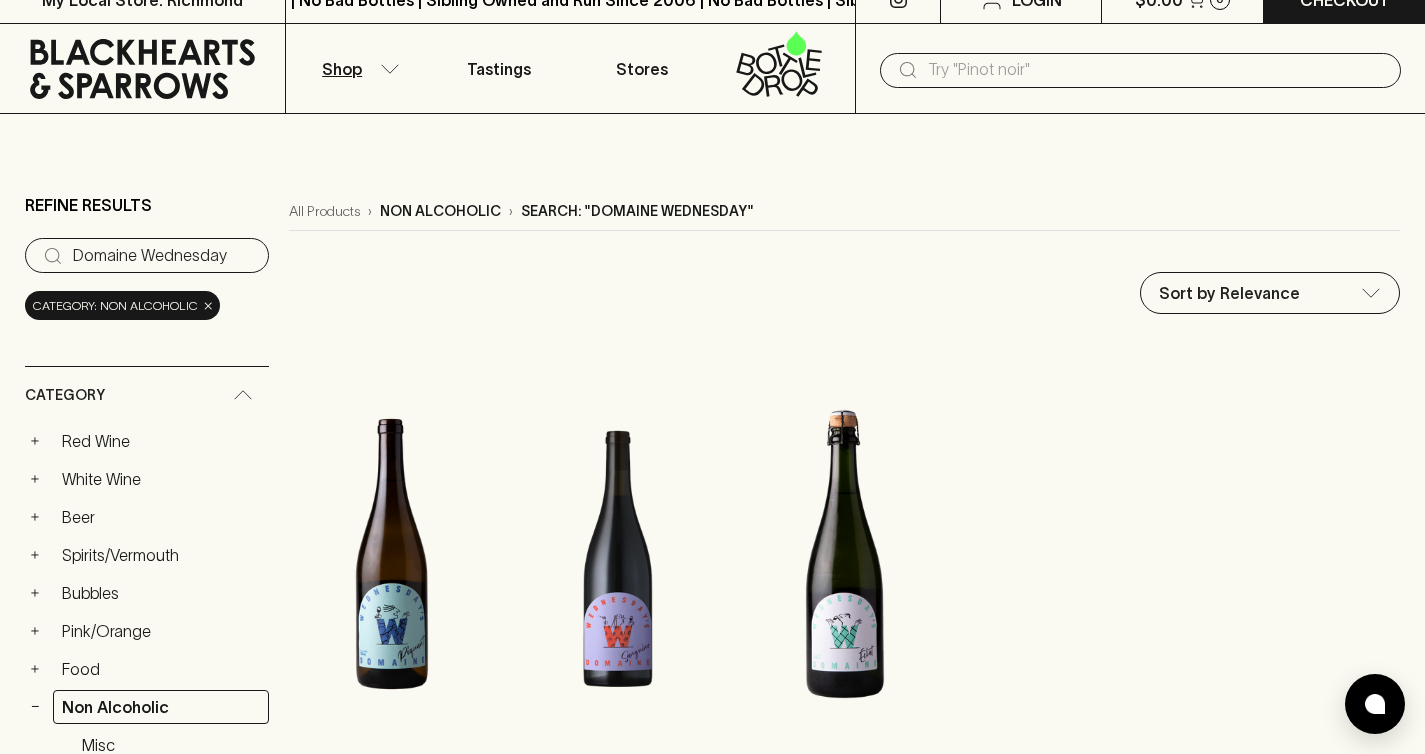 click on "Domaine Wednesday" at bounding box center (163, 256) 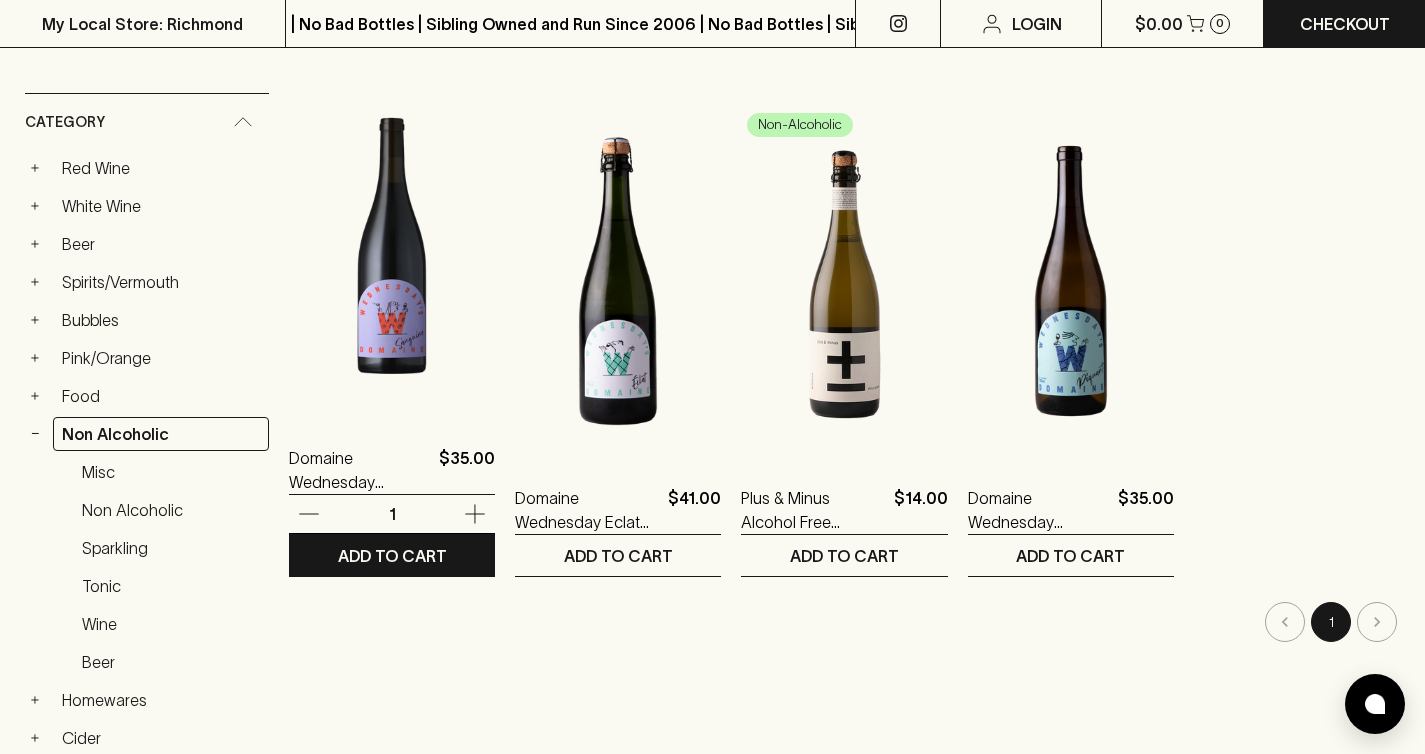 scroll, scrollTop: 324, scrollLeft: 0, axis: vertical 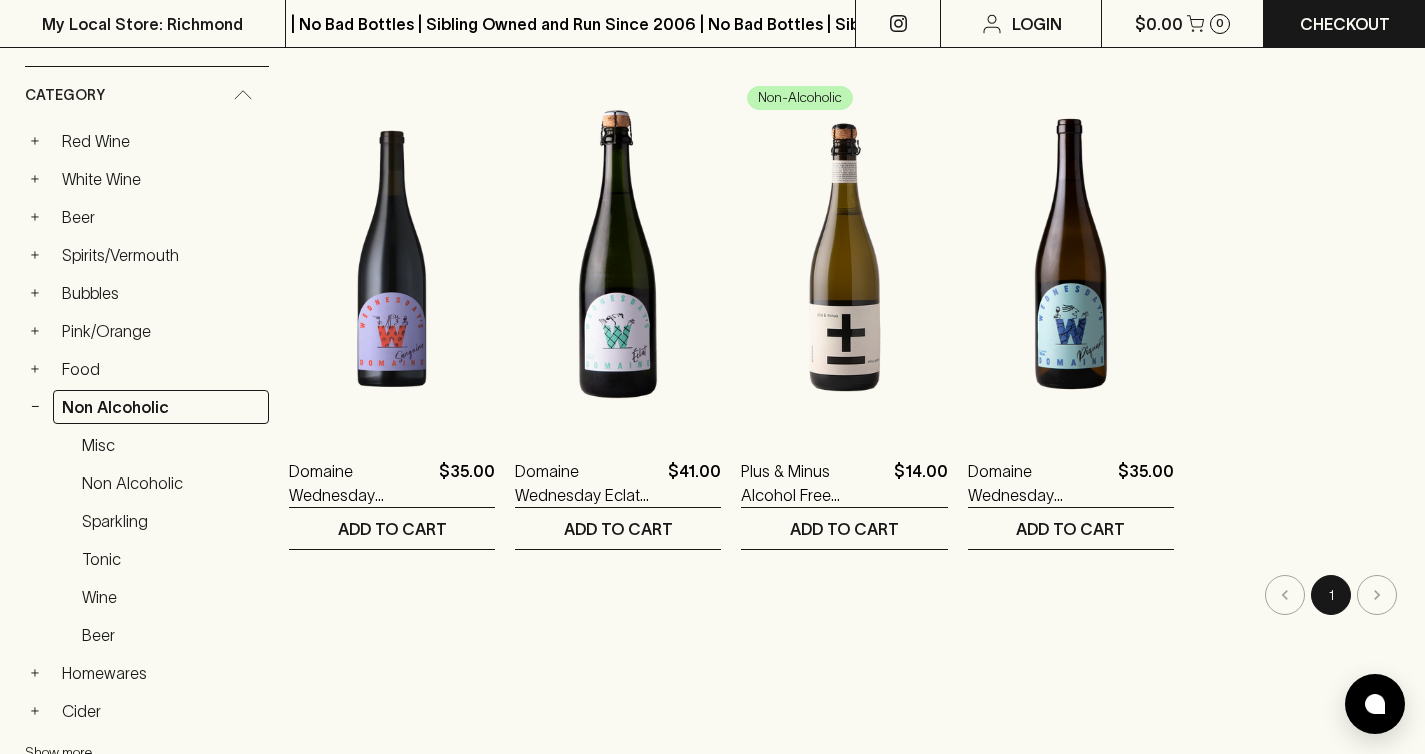 click on "All Products › non alcoholic › Search: "WINE" Sort by Relevance default ​ Domaine Wednesday Sanguine Non-Alc Red Tempranillo NV $35.00 1 ADD TO CART Domaine Wednesday Eclat Non-Alc Sparkling NV $41.00 1 ADD TO CART Non-Alcoholic Plus & Minus Alcohol Free Prosecco NV $14.00 1 ADD TO CART Domaine Wednesday Piquant Non-Alc White Airen NV $35.00 1 ADD TO CART 1" at bounding box center [844, 602] 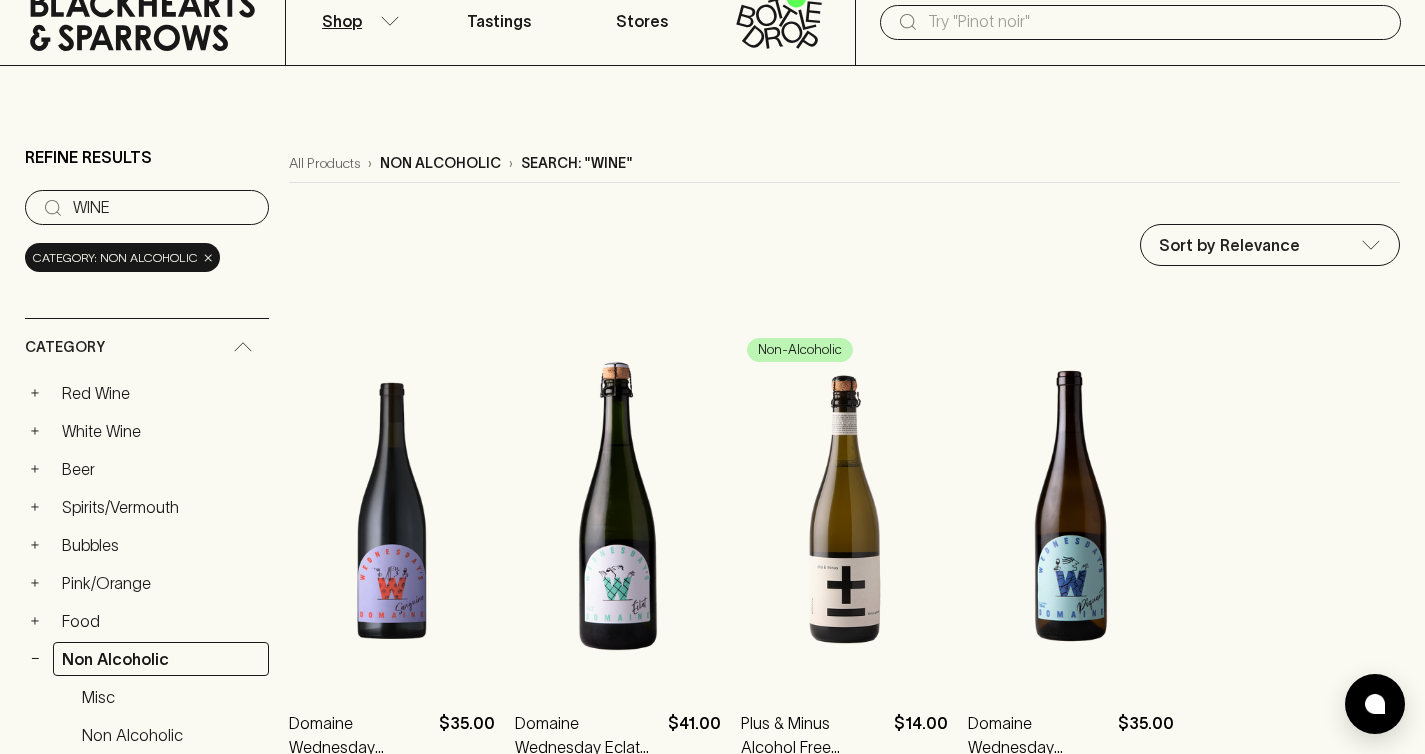 scroll, scrollTop: 0, scrollLeft: 0, axis: both 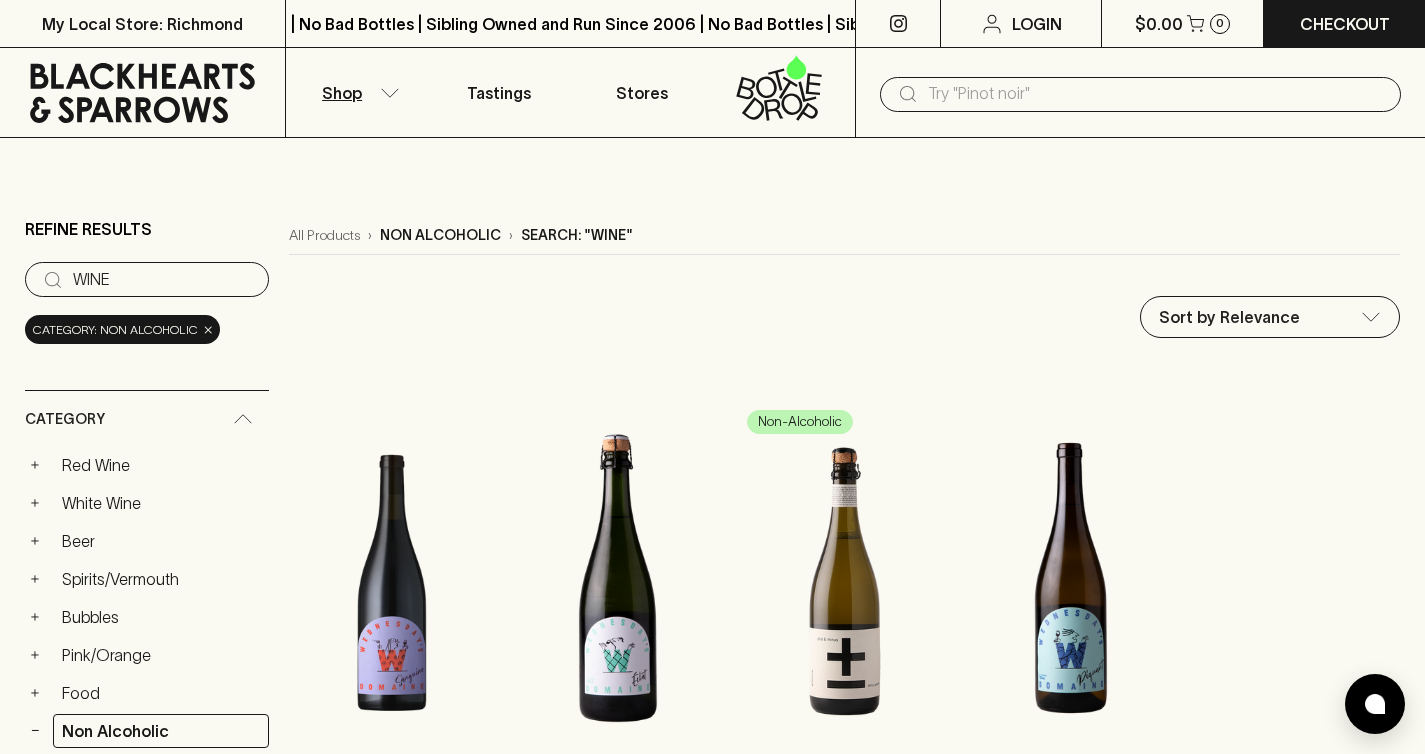 click on "WINE" at bounding box center (163, 280) 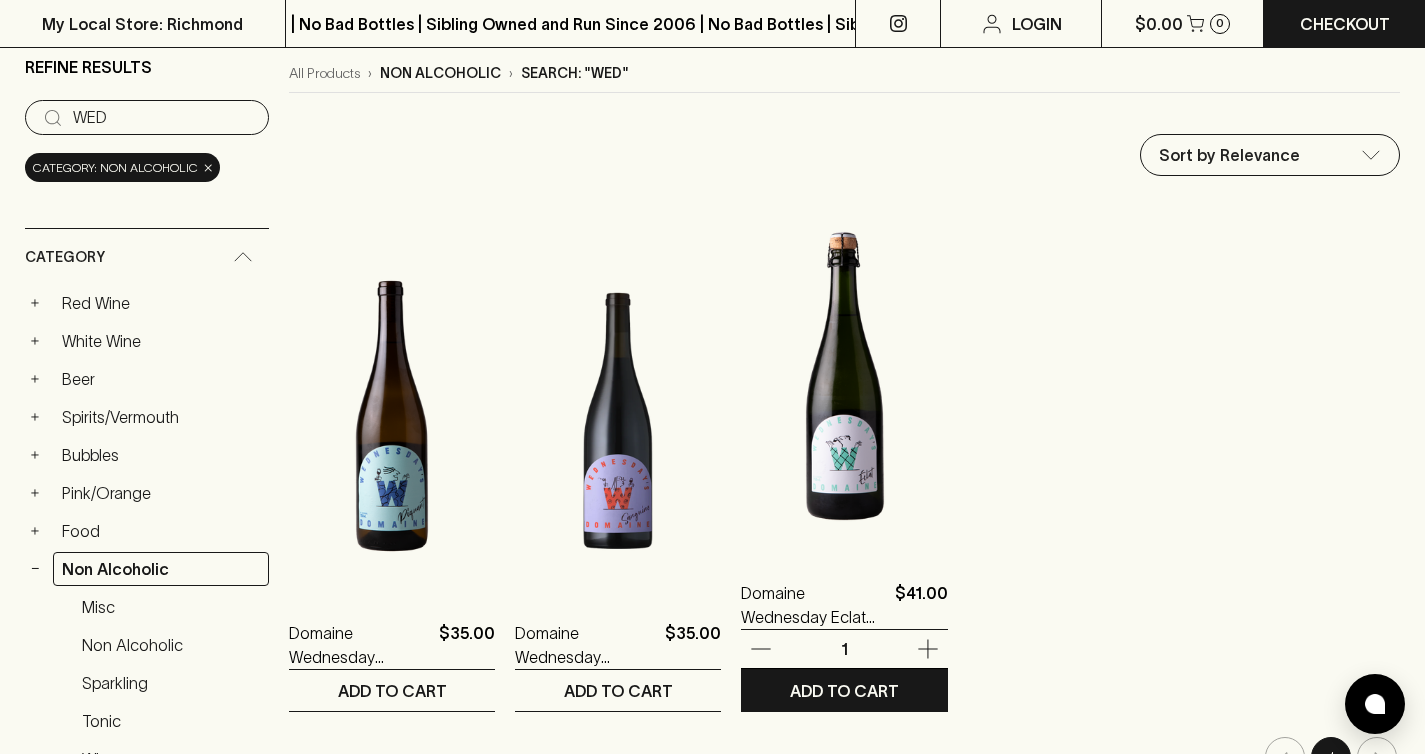 scroll, scrollTop: 182, scrollLeft: 0, axis: vertical 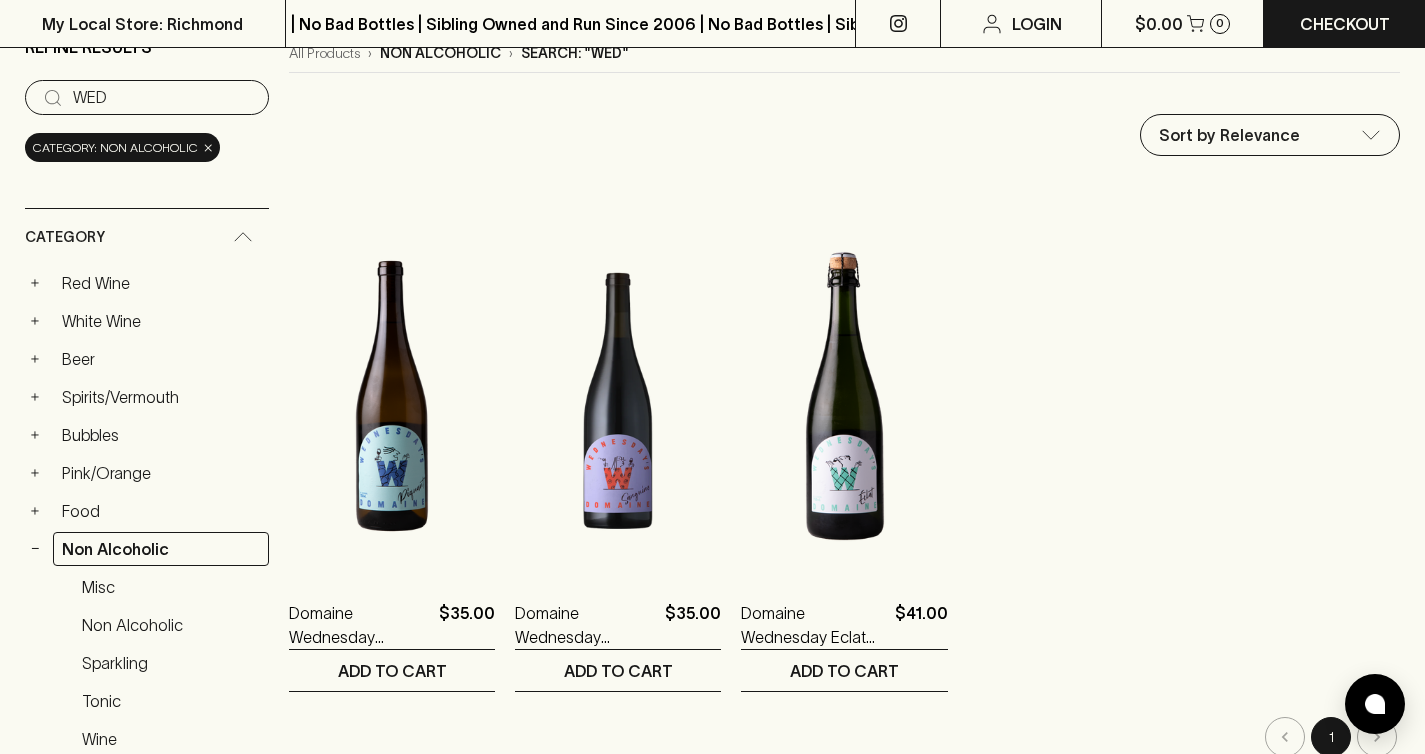 type on "WED" 